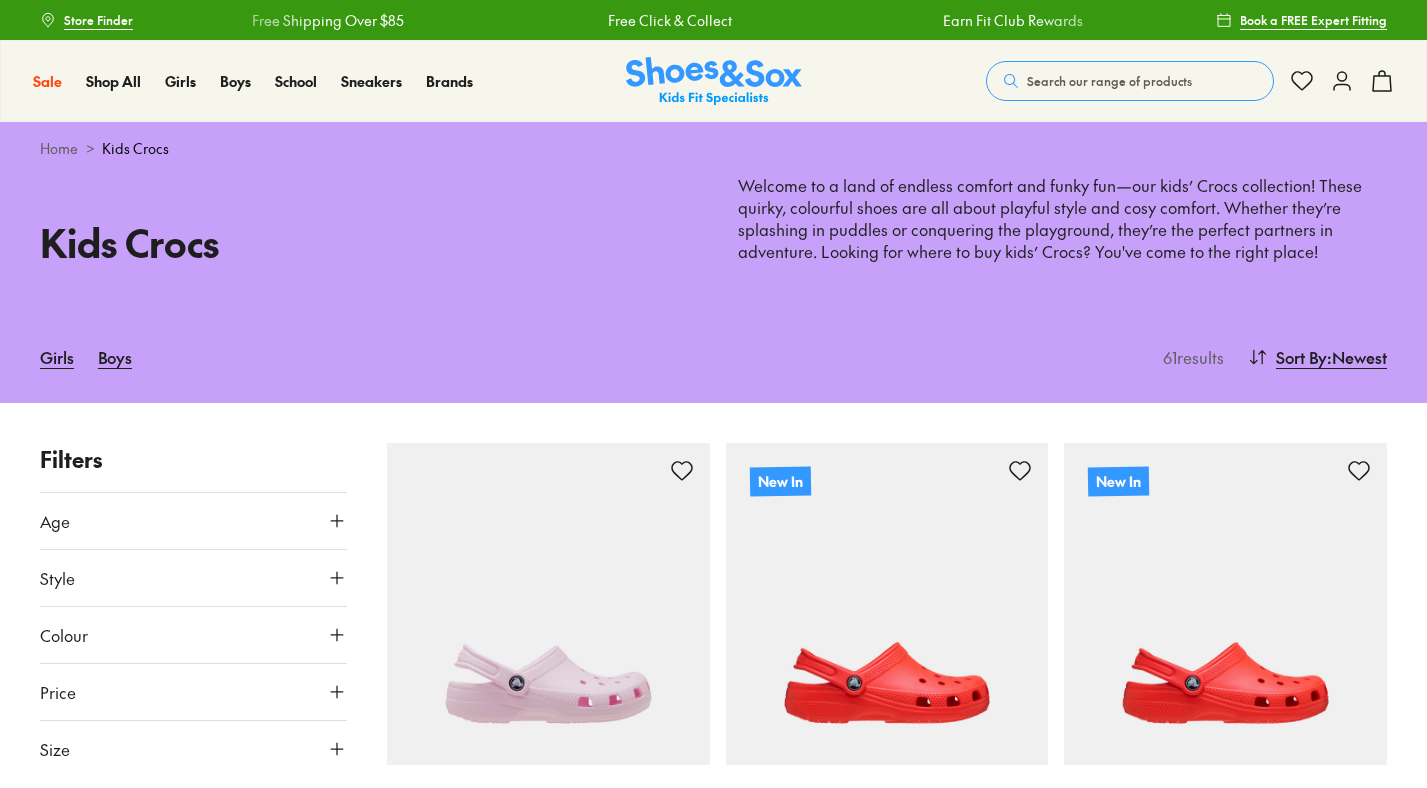 scroll, scrollTop: 0, scrollLeft: 0, axis: both 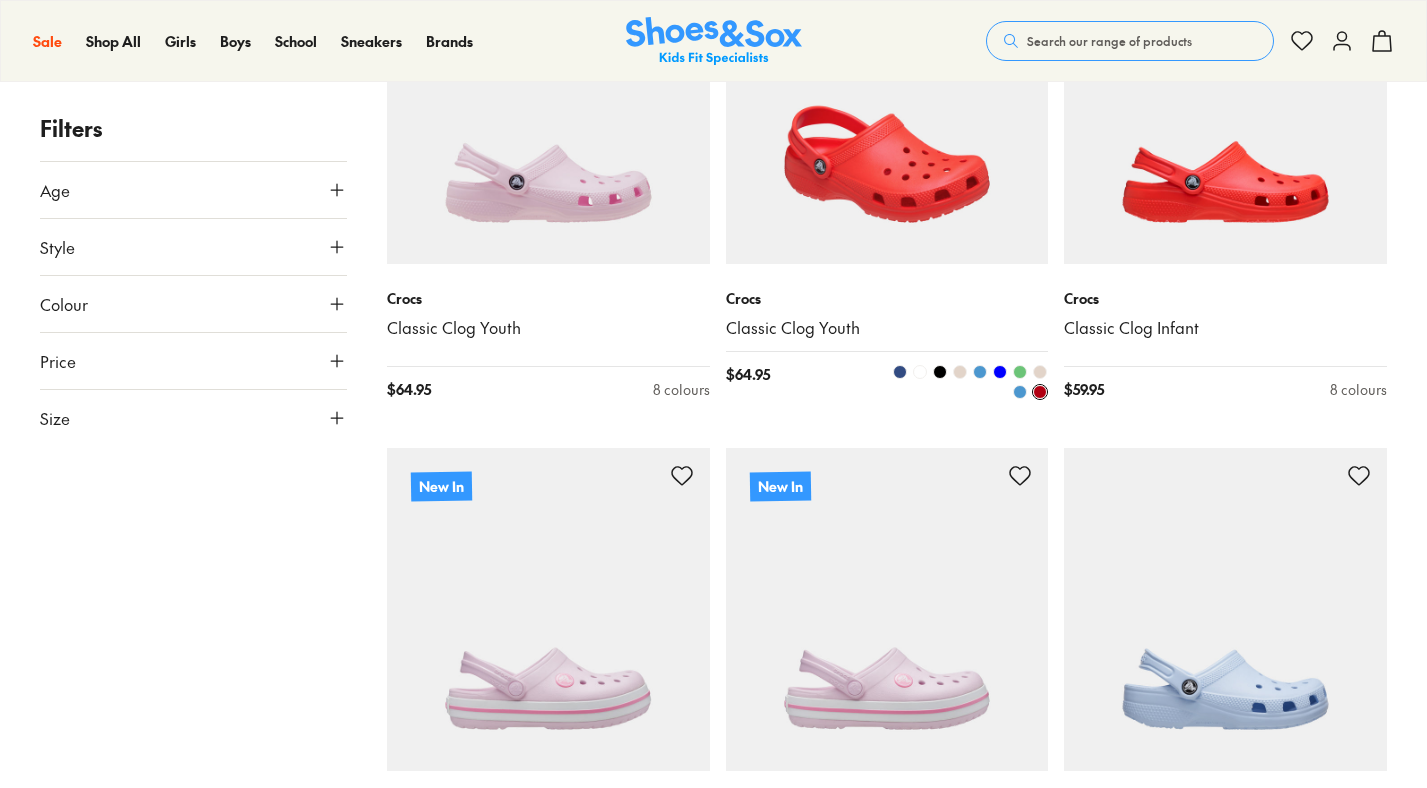 click at bounding box center [887, 103] 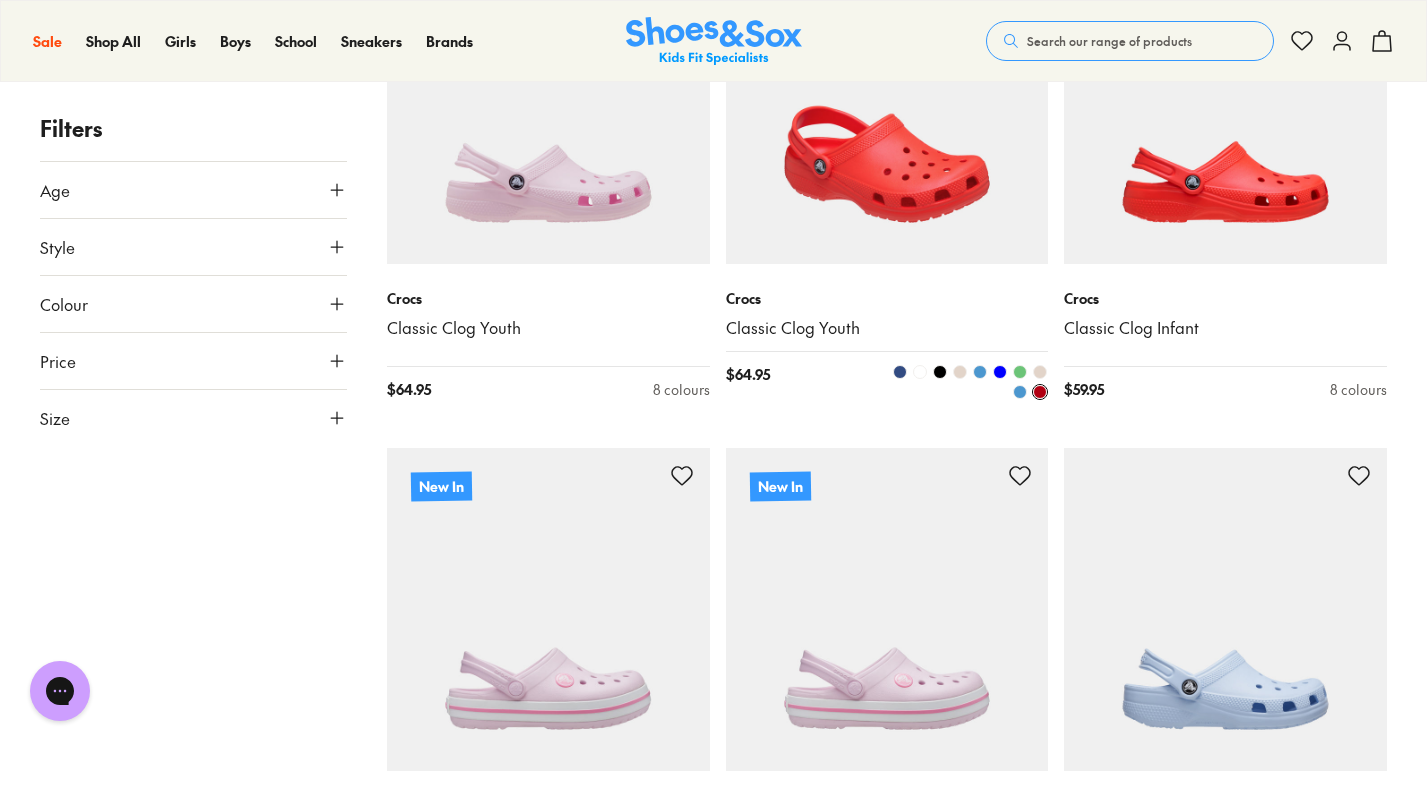 scroll, scrollTop: 0, scrollLeft: 0, axis: both 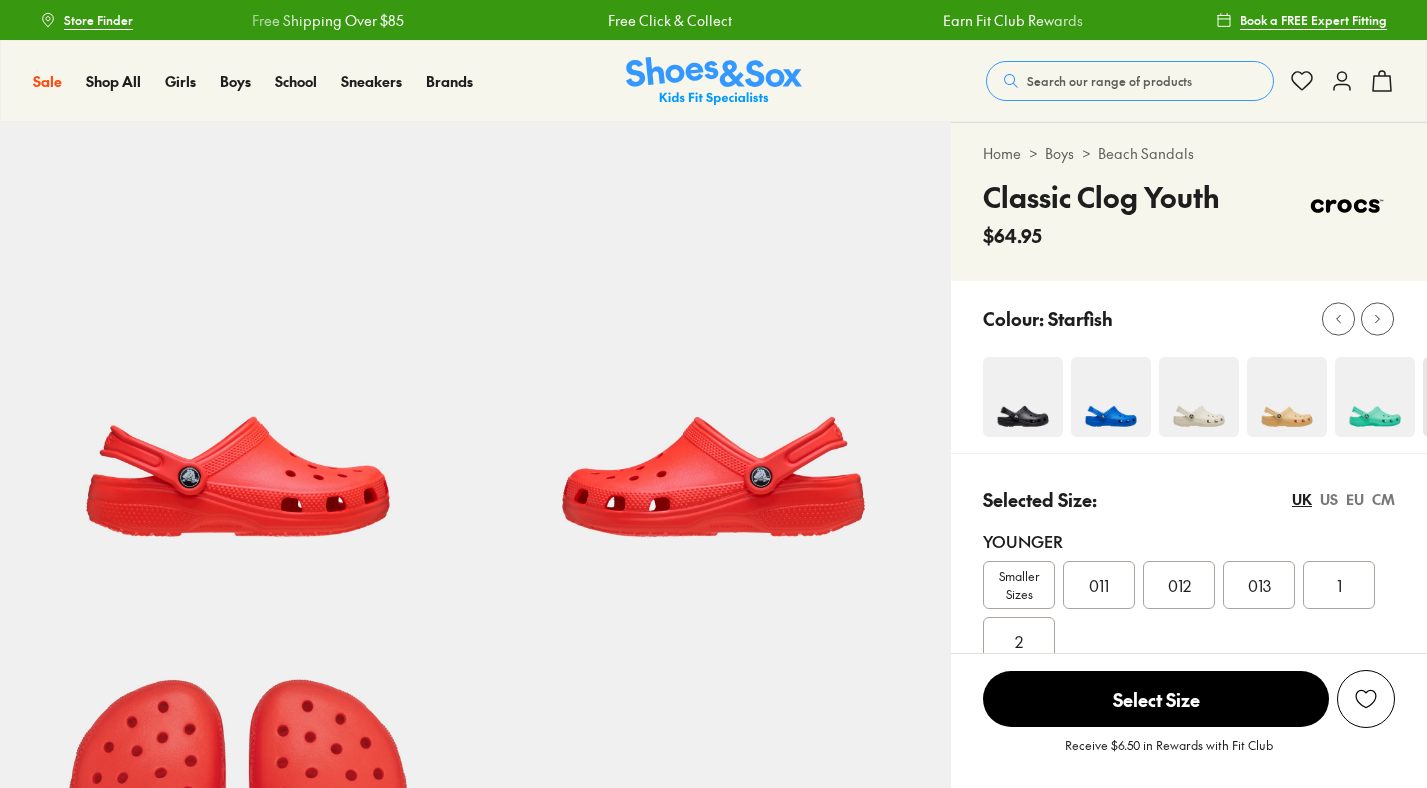 select on "*" 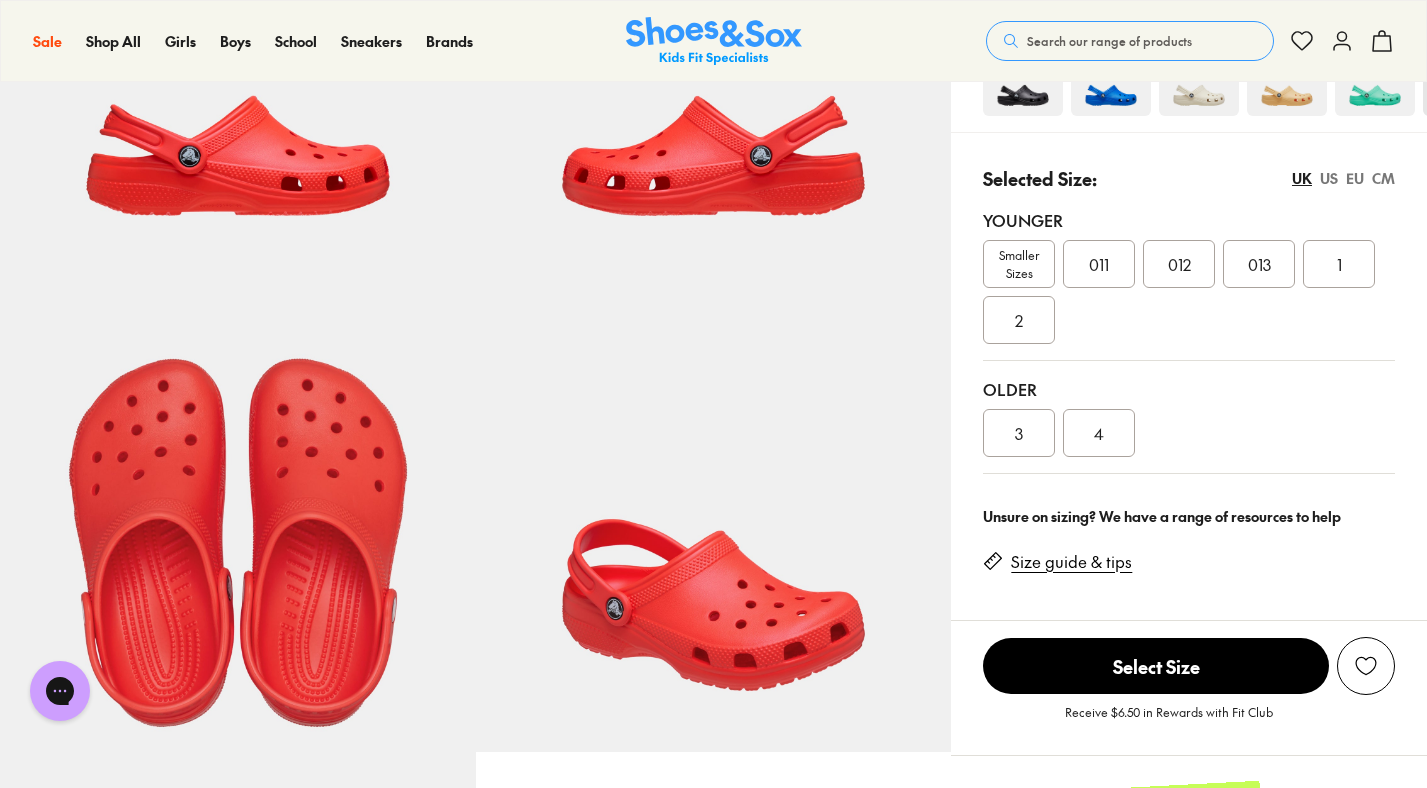 scroll, scrollTop: 343, scrollLeft: 0, axis: vertical 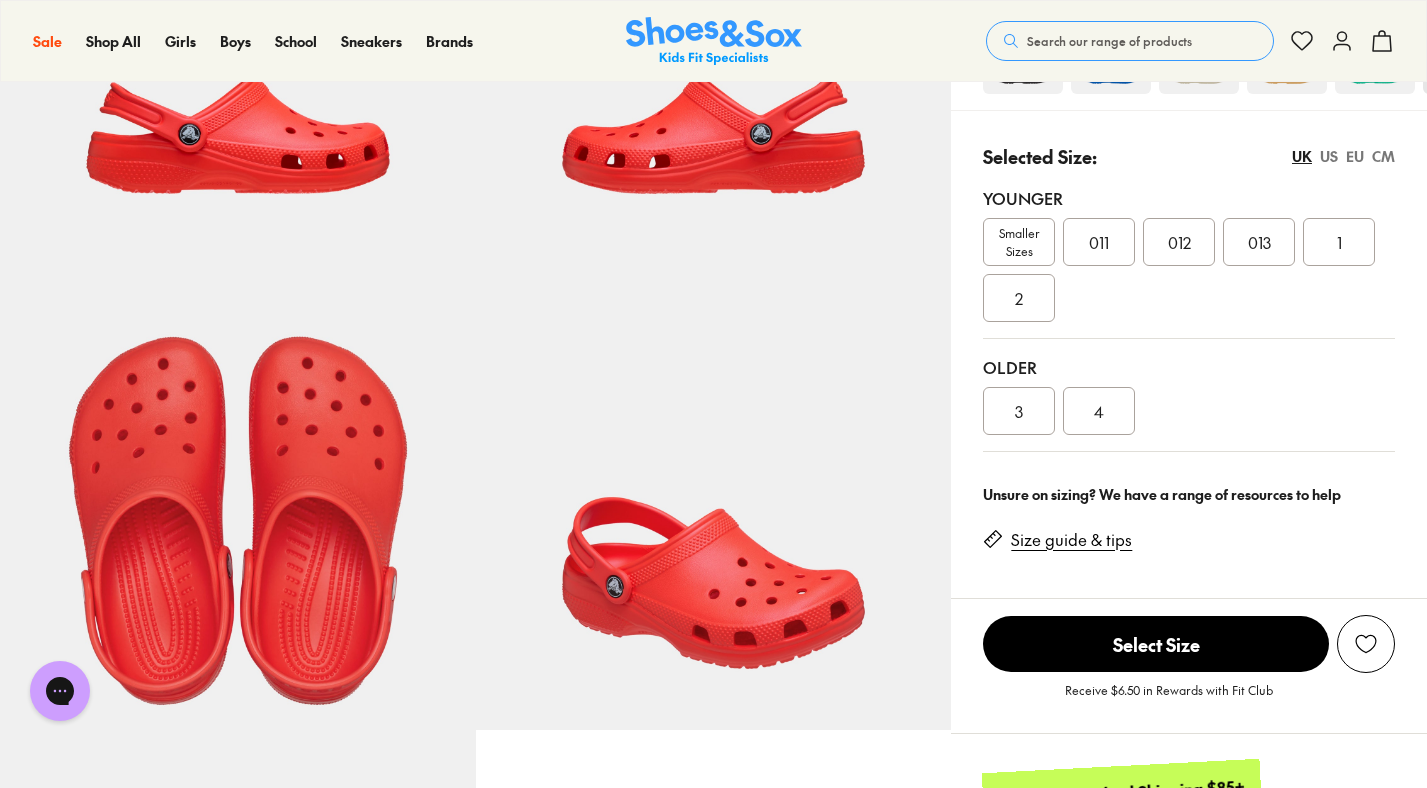 click on "4" at bounding box center (1099, 411) 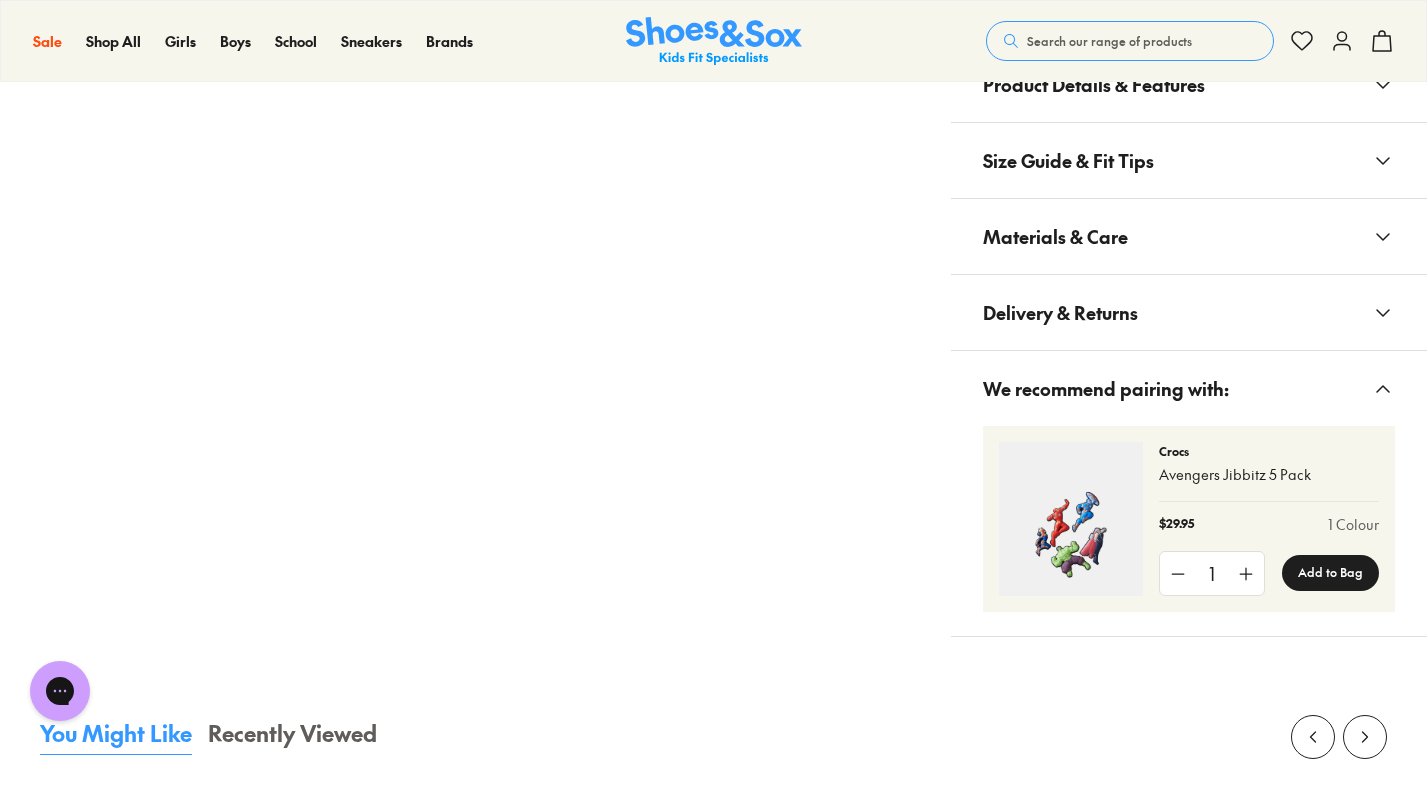 scroll, scrollTop: 1540, scrollLeft: 0, axis: vertical 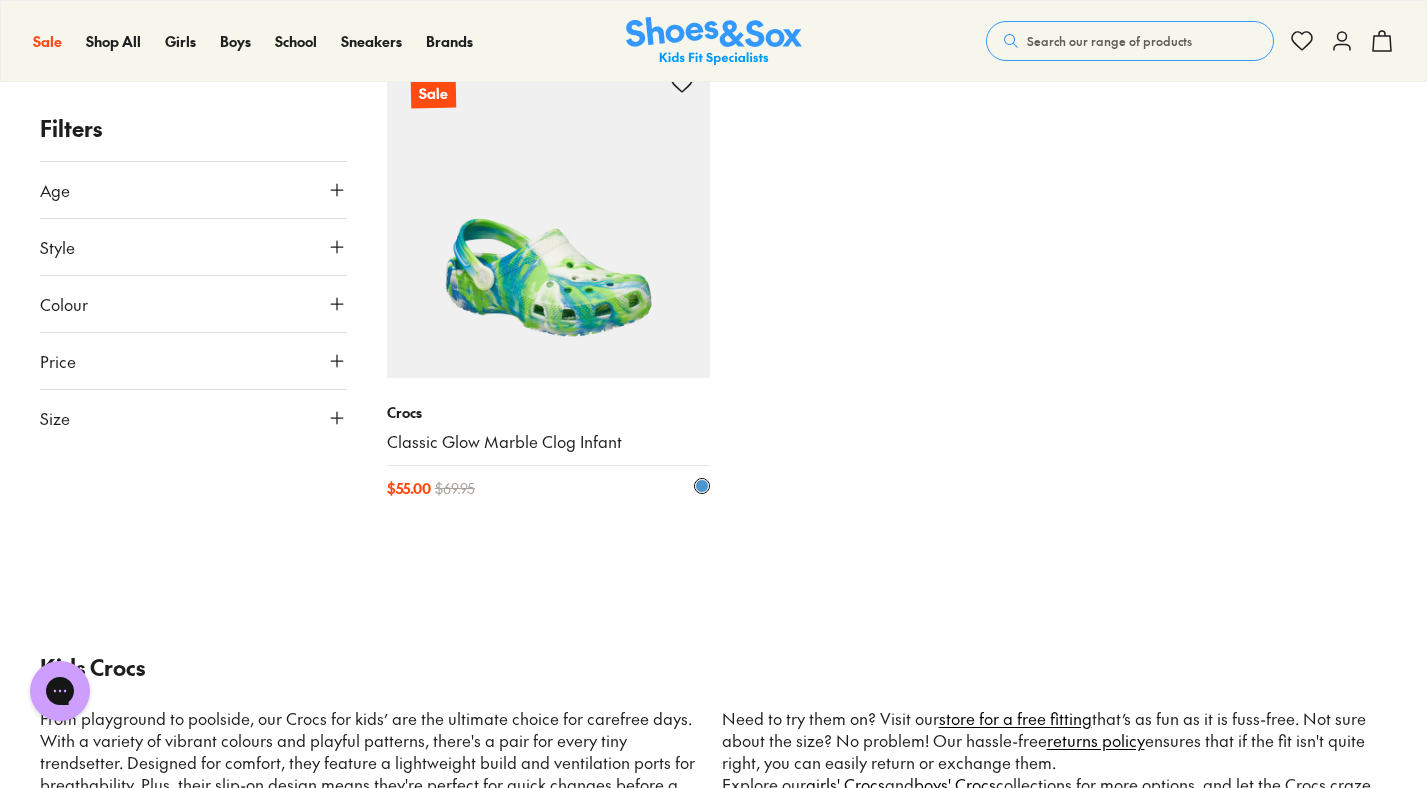 click at bounding box center [548, 216] 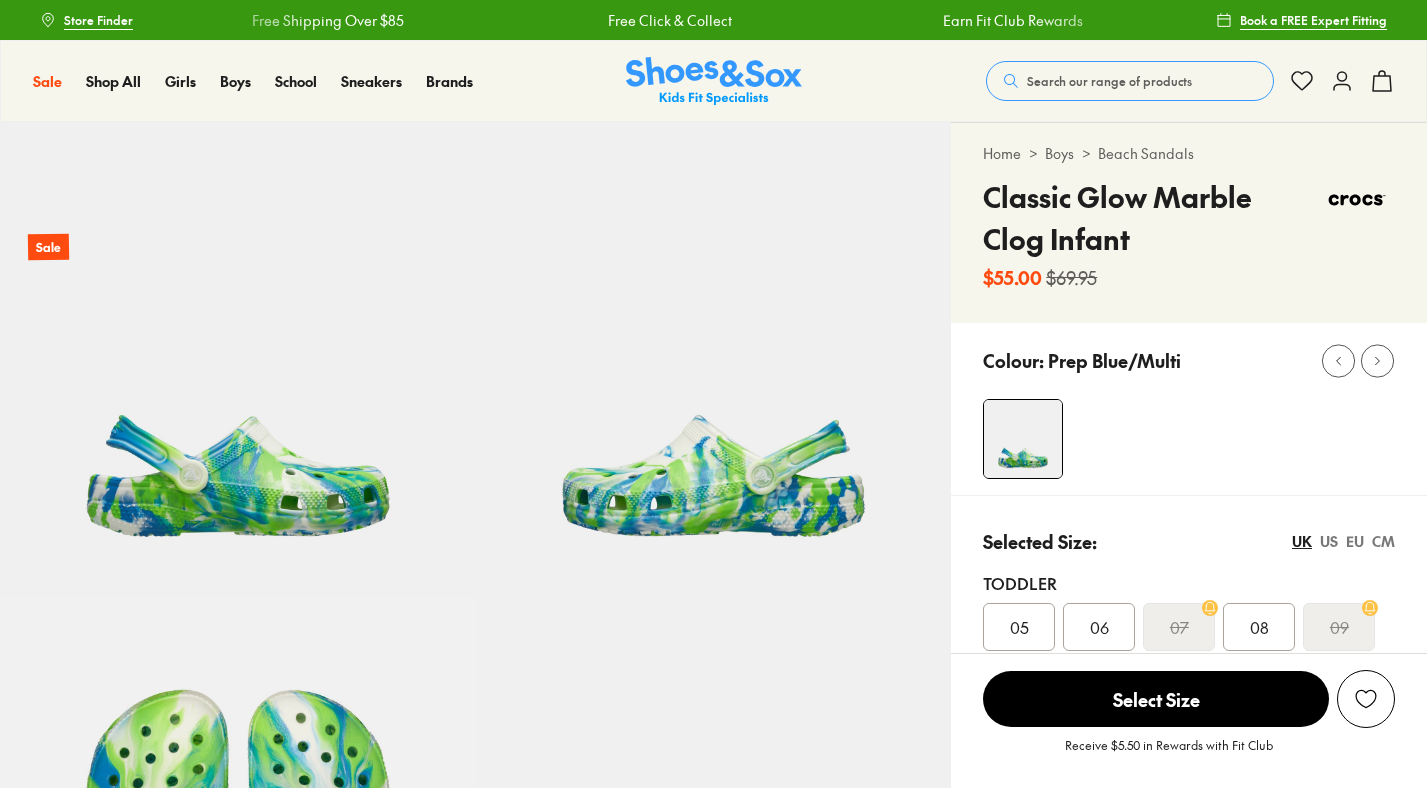 scroll, scrollTop: 0, scrollLeft: 0, axis: both 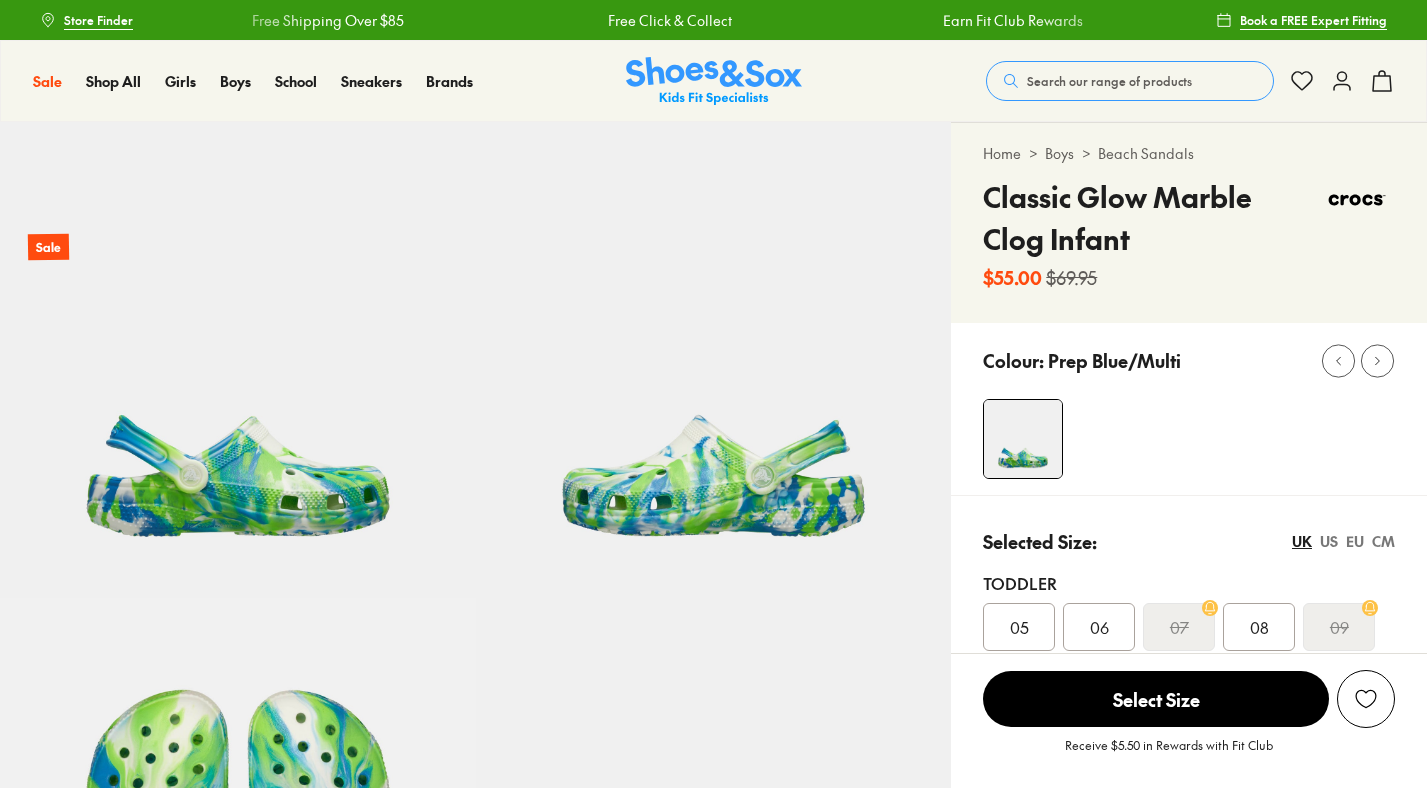 select on "*" 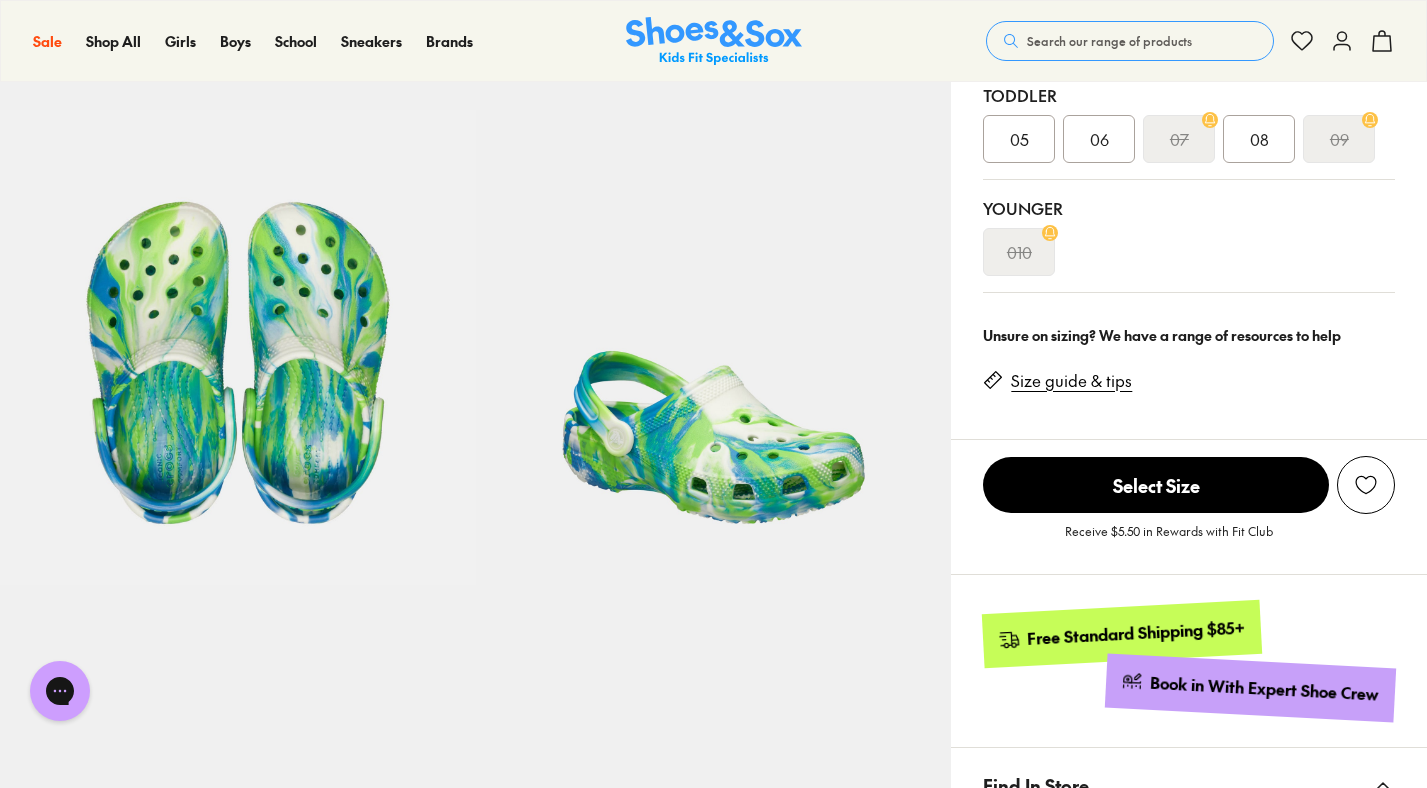 scroll, scrollTop: 0, scrollLeft: 0, axis: both 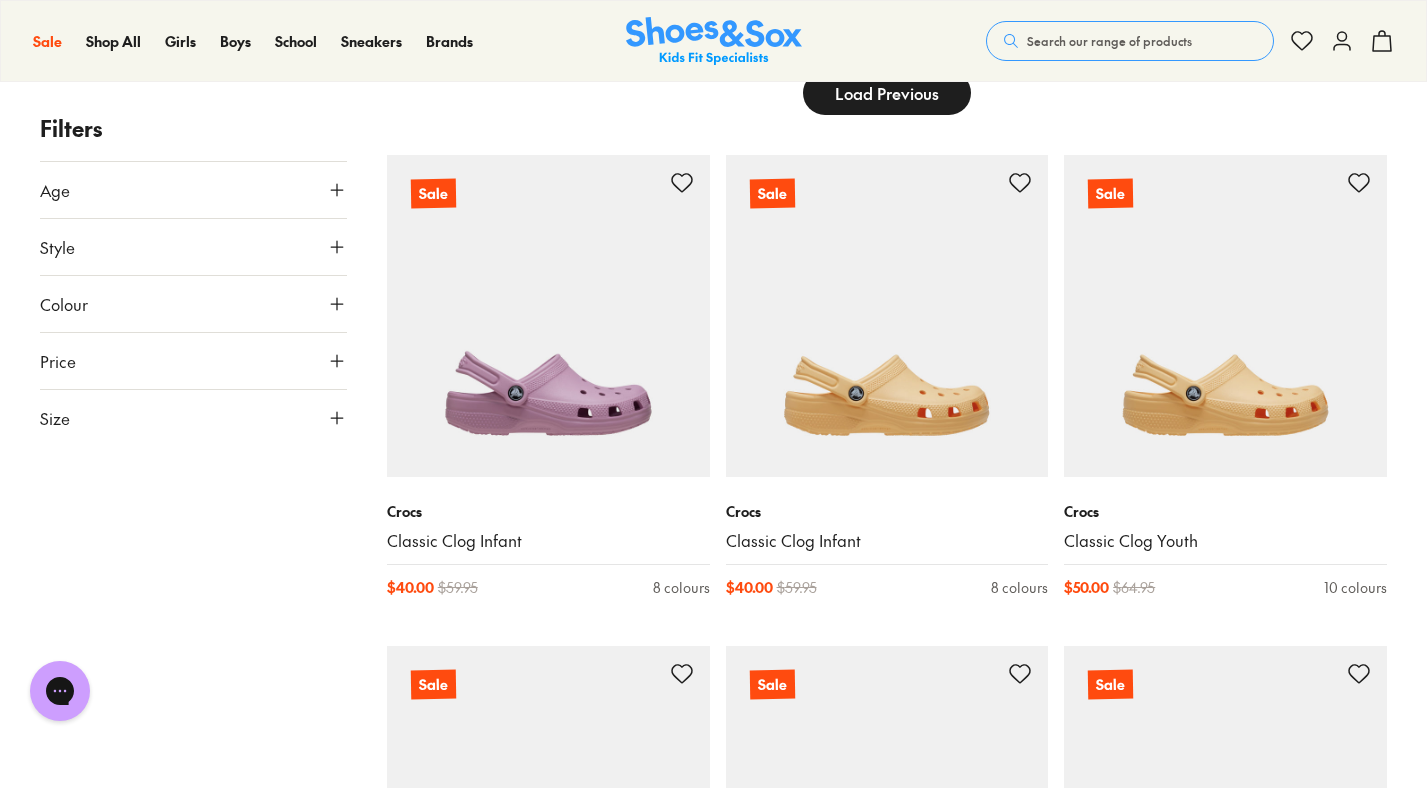 click on "Size" at bounding box center (193, 418) 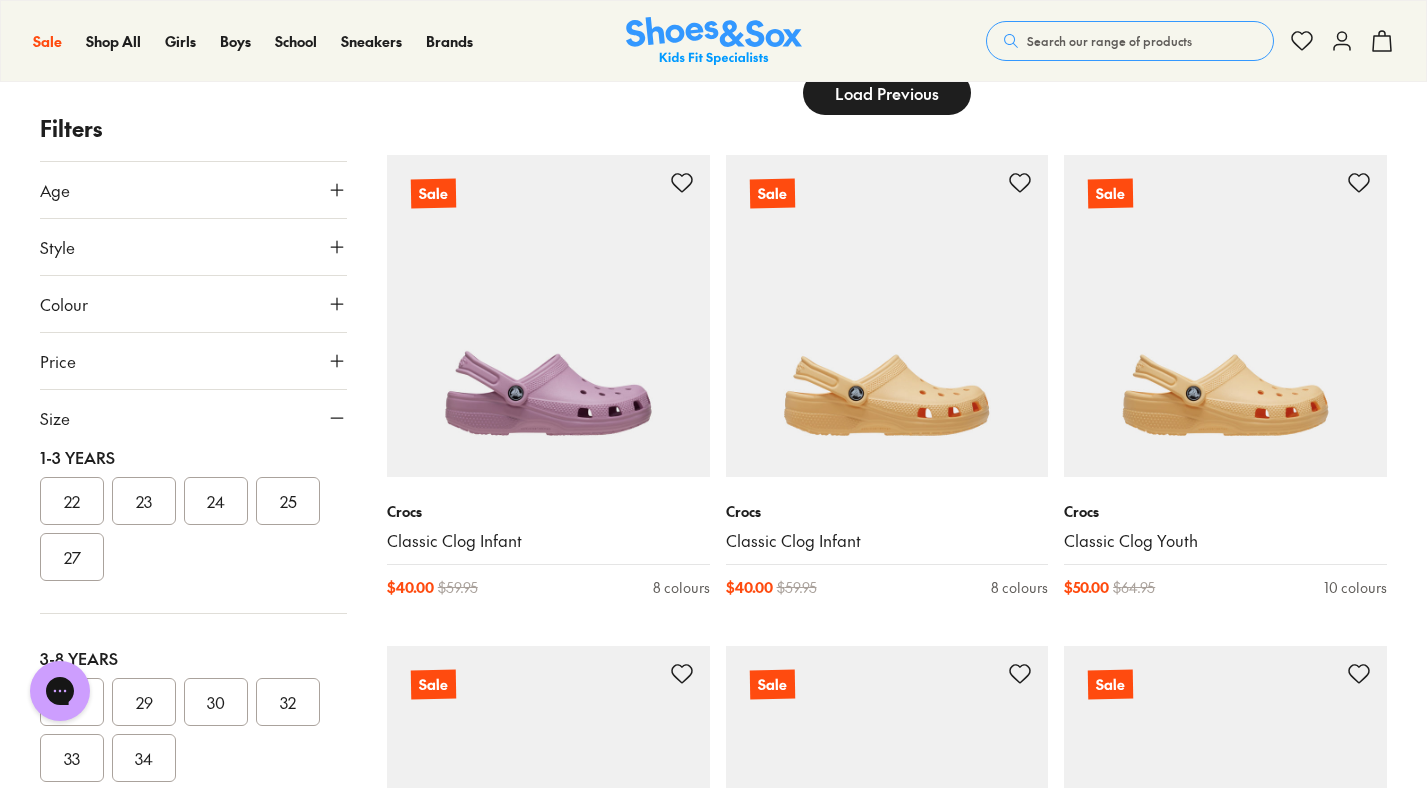 scroll, scrollTop: 409, scrollLeft: 0, axis: vertical 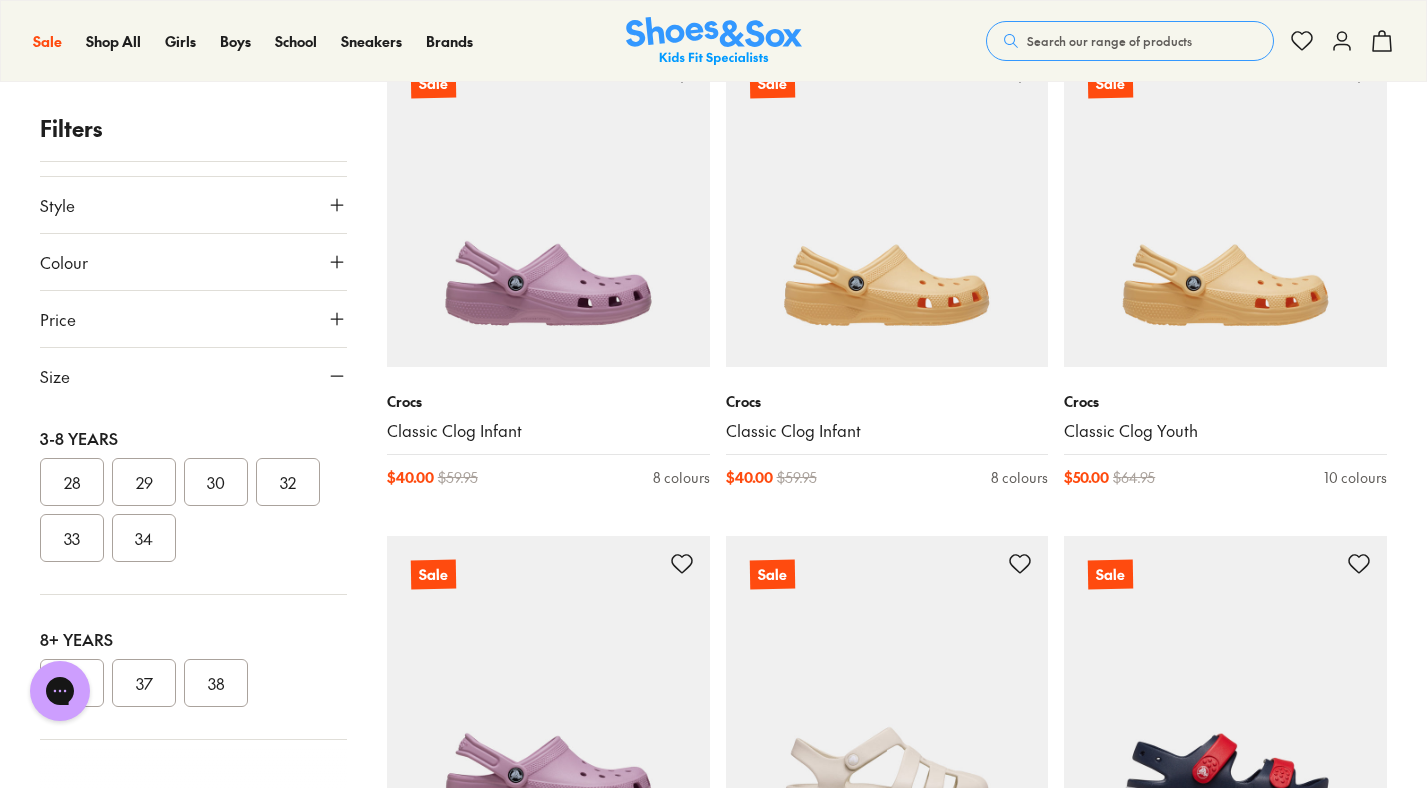 click on "37" at bounding box center (144, 683) 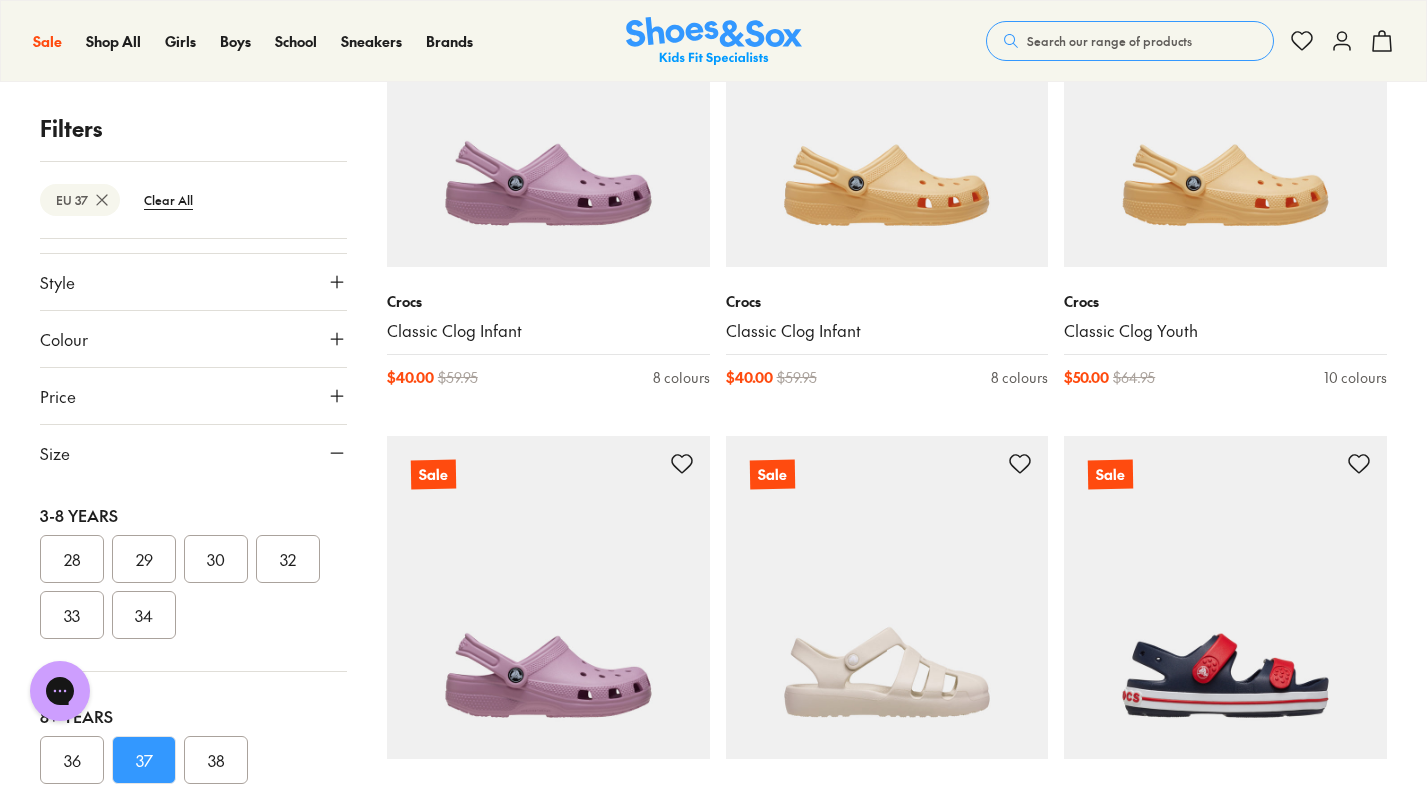 scroll, scrollTop: 124, scrollLeft: 0, axis: vertical 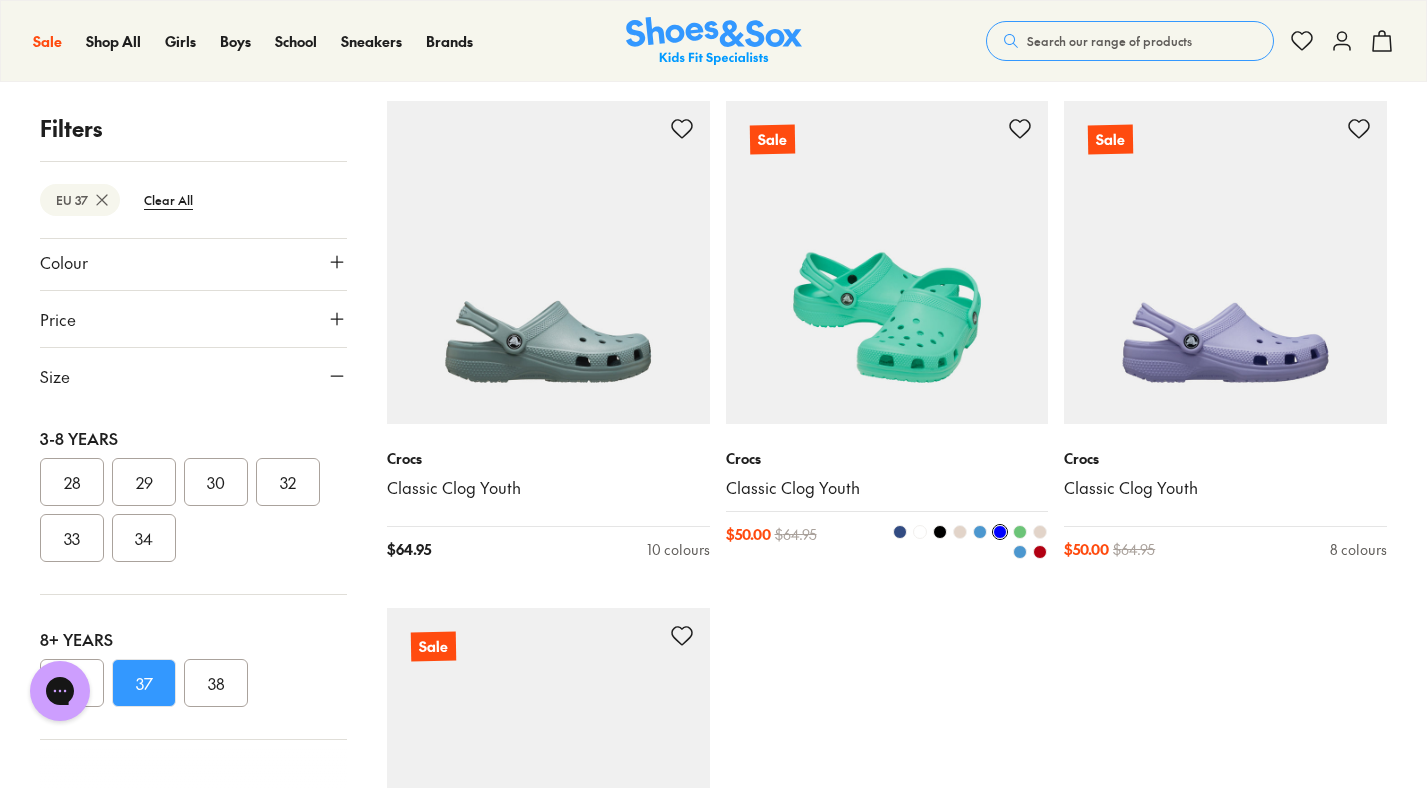 click at bounding box center (887, 262) 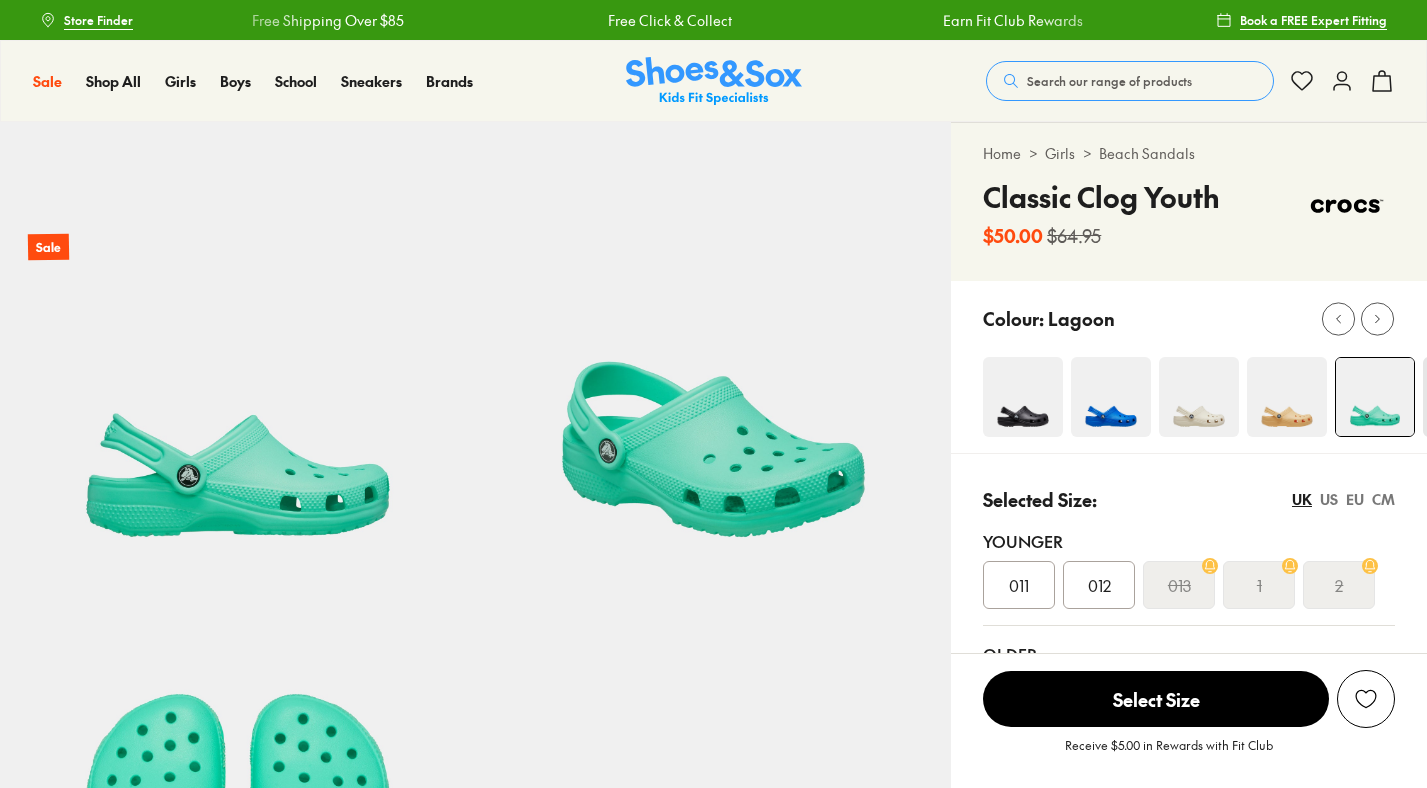 scroll, scrollTop: 0, scrollLeft: 0, axis: both 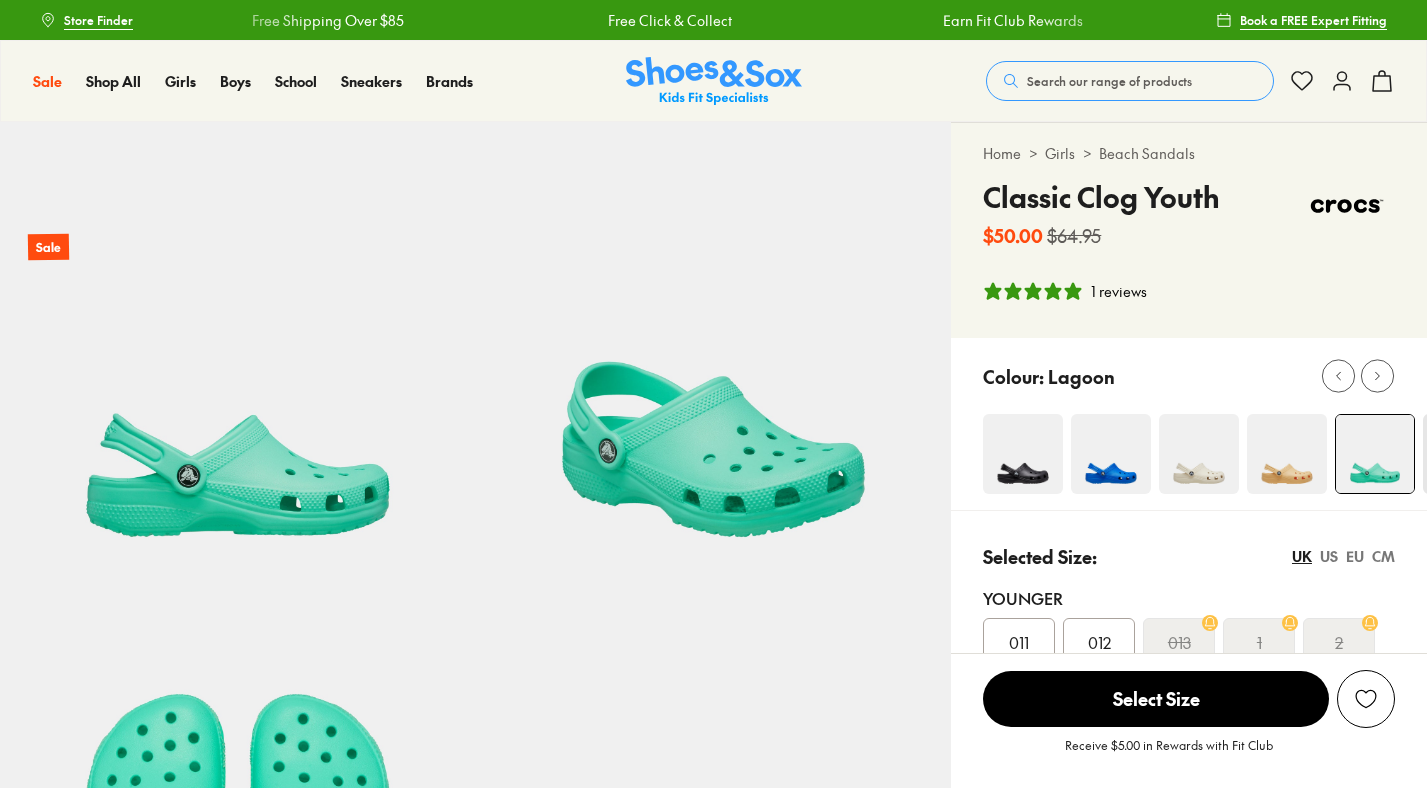 select on "*" 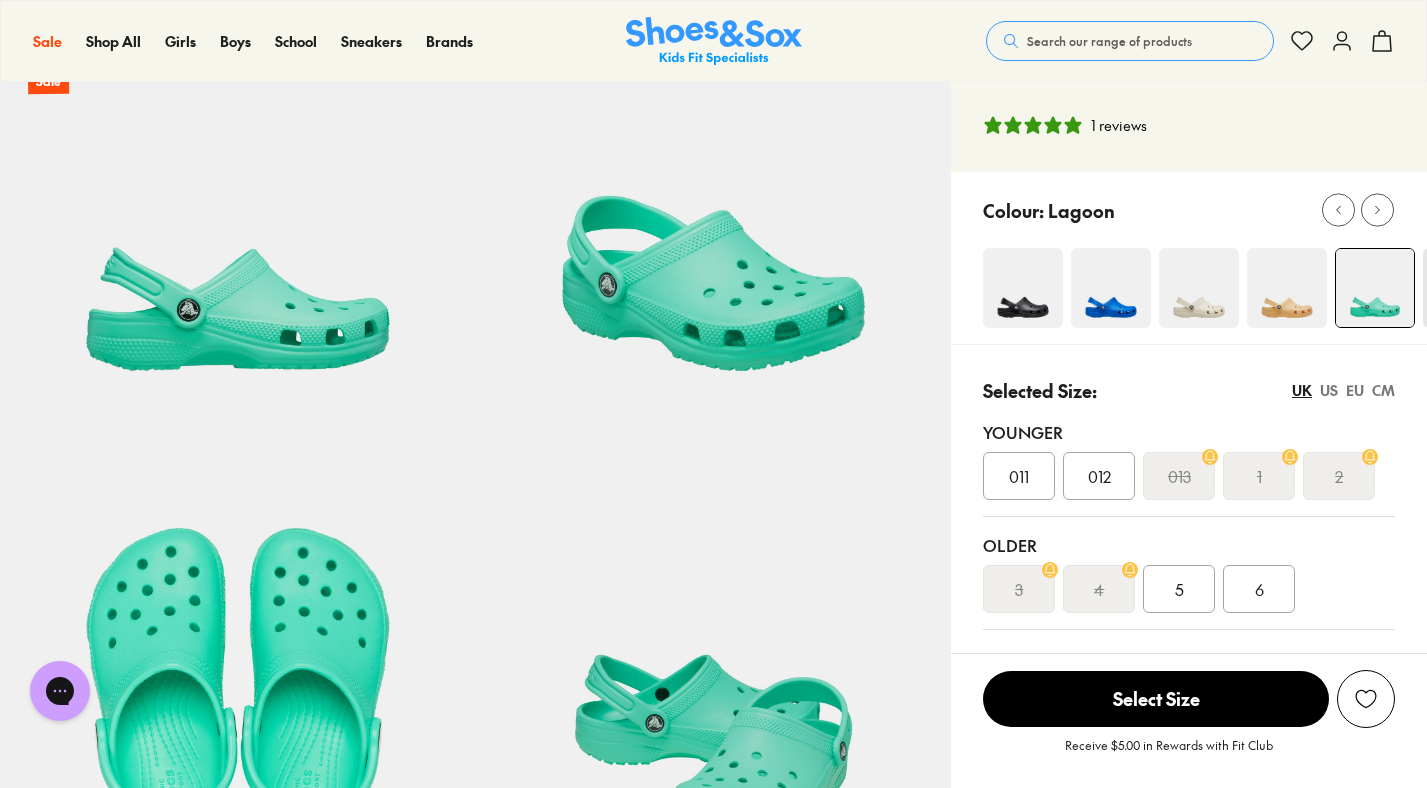 scroll, scrollTop: 235, scrollLeft: 0, axis: vertical 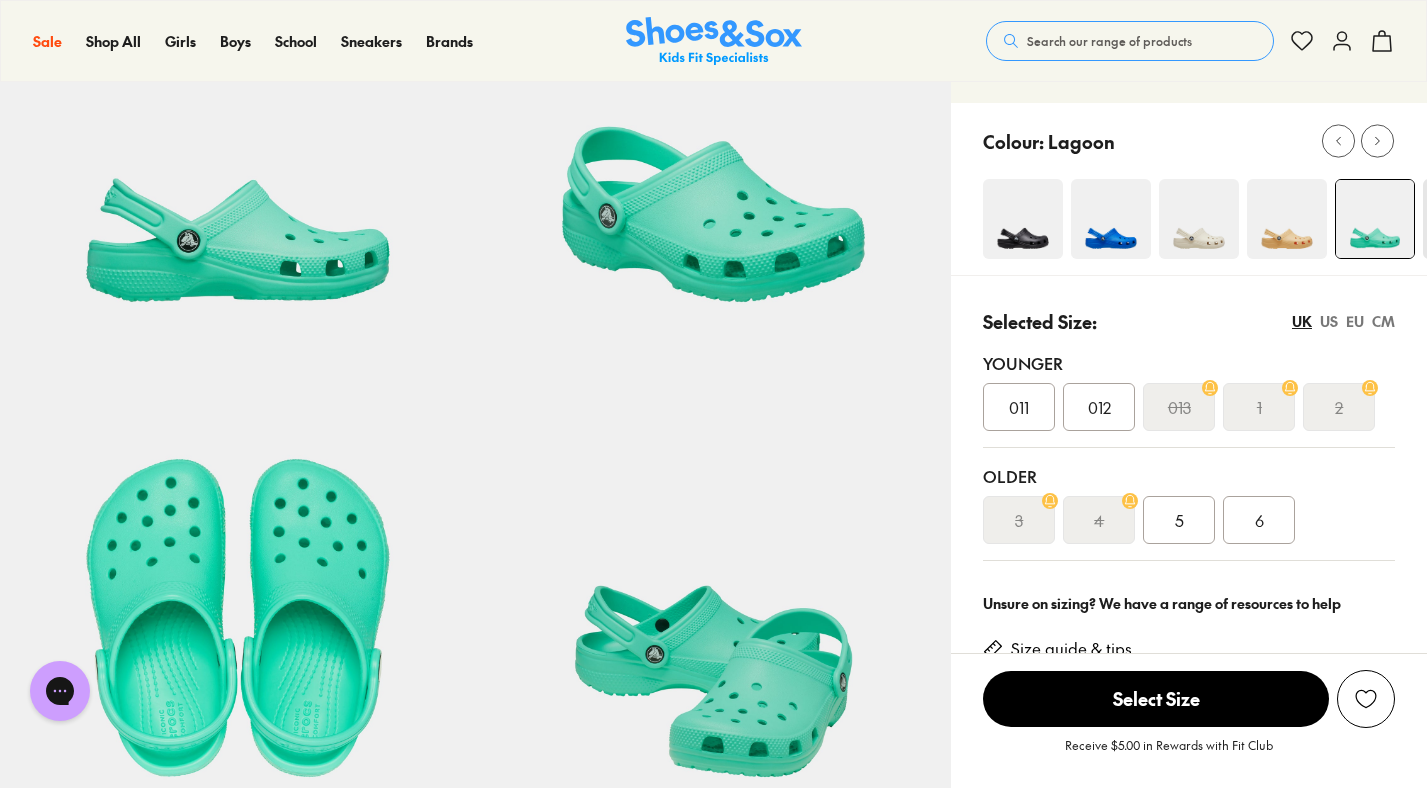 click at bounding box center (1111, 219) 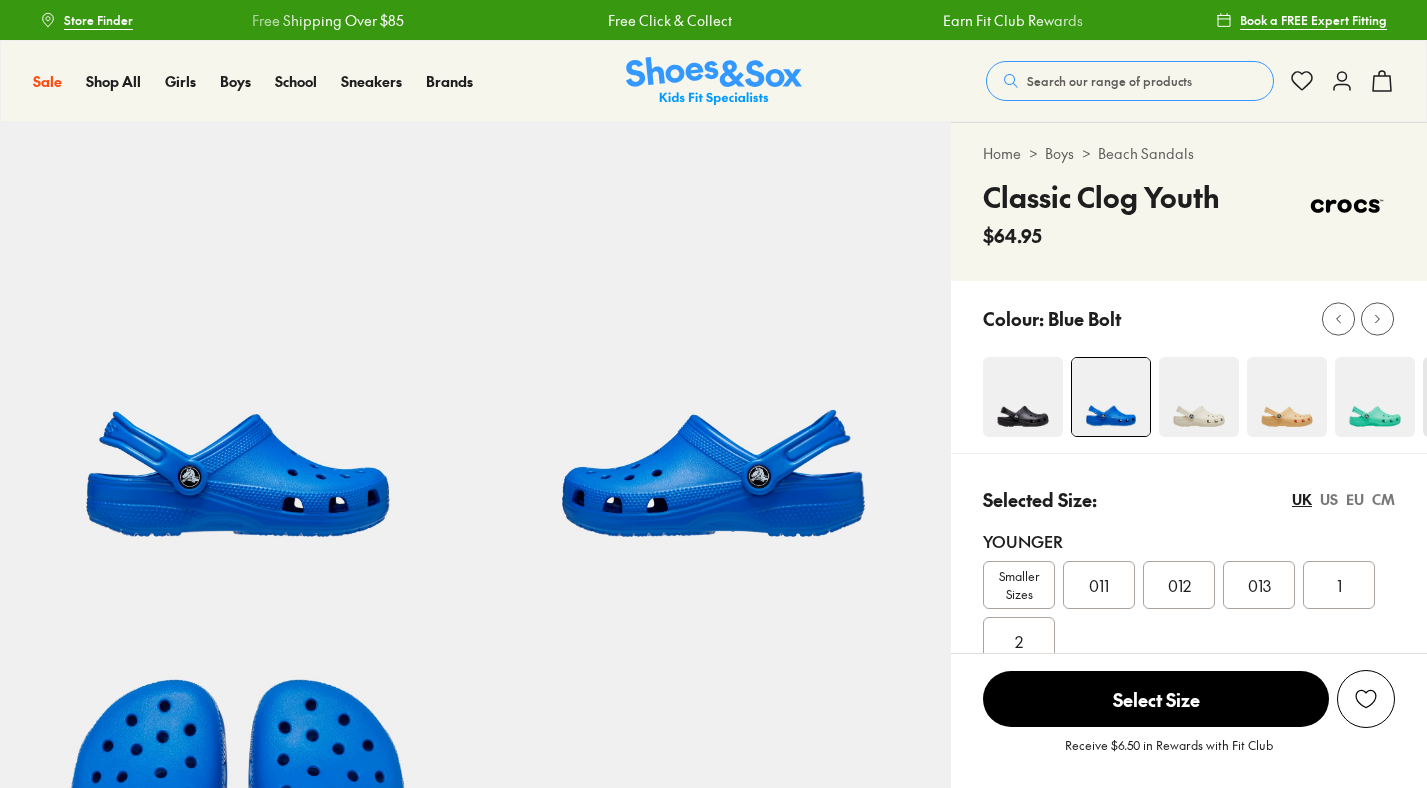 scroll, scrollTop: 0, scrollLeft: 0, axis: both 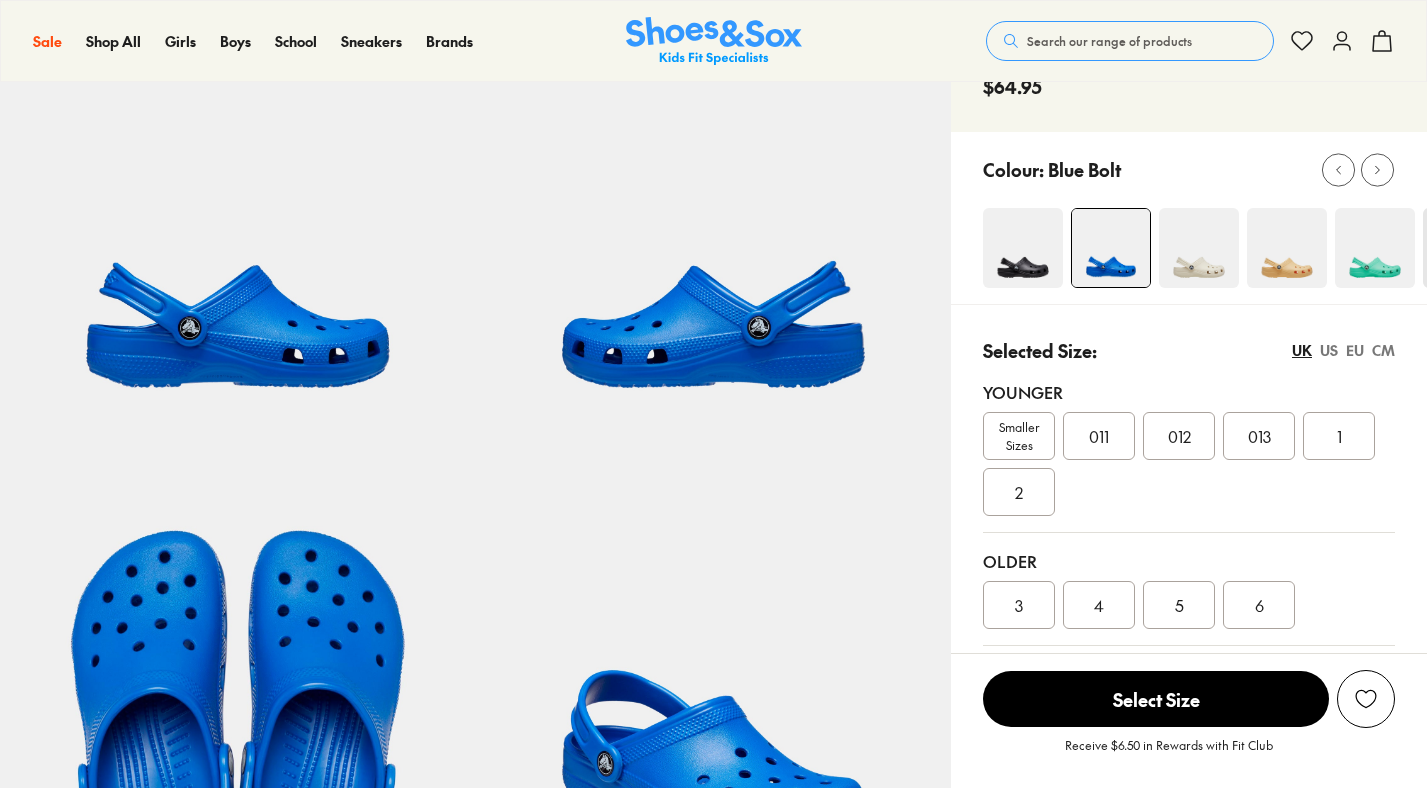 select on "*" 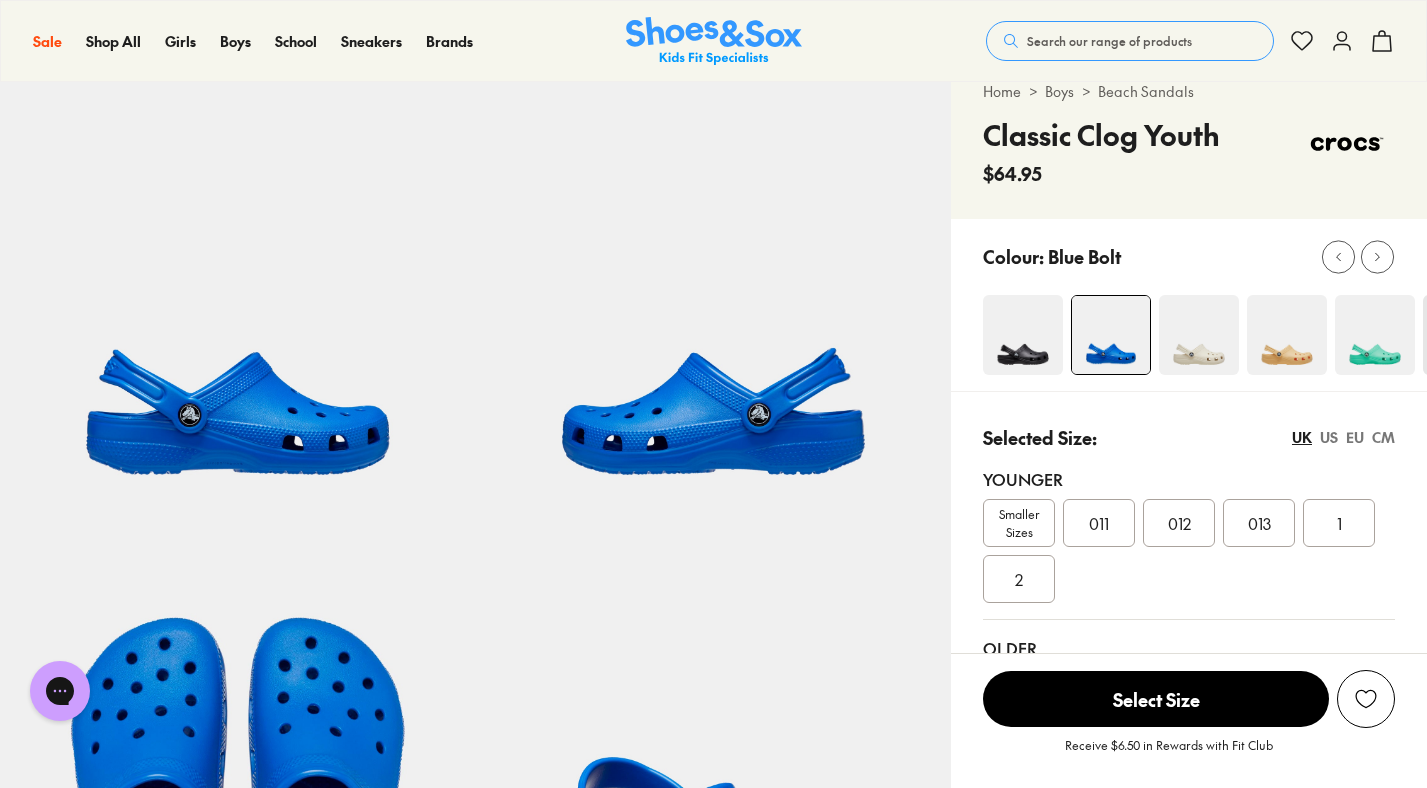 scroll, scrollTop: 0, scrollLeft: 0, axis: both 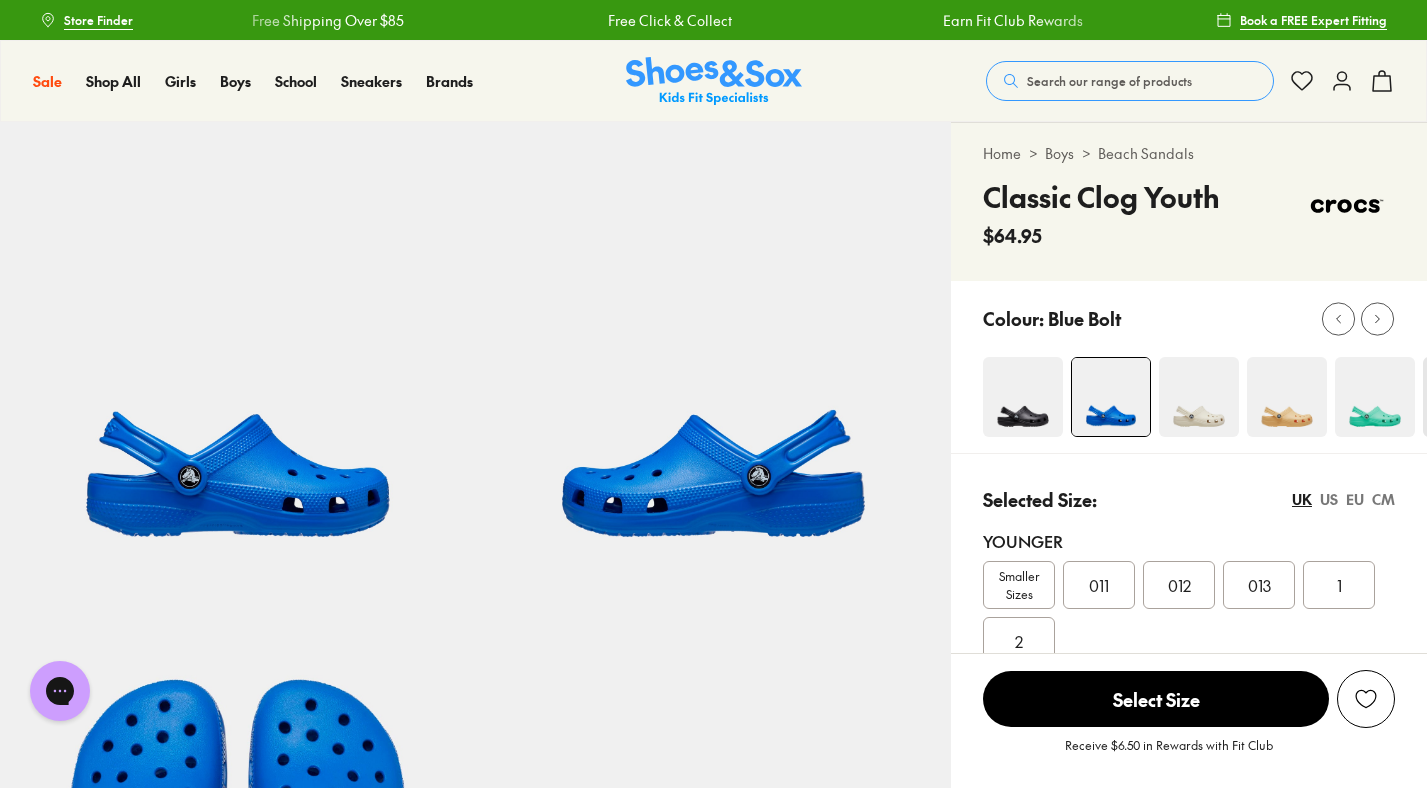 click at bounding box center [1375, 397] 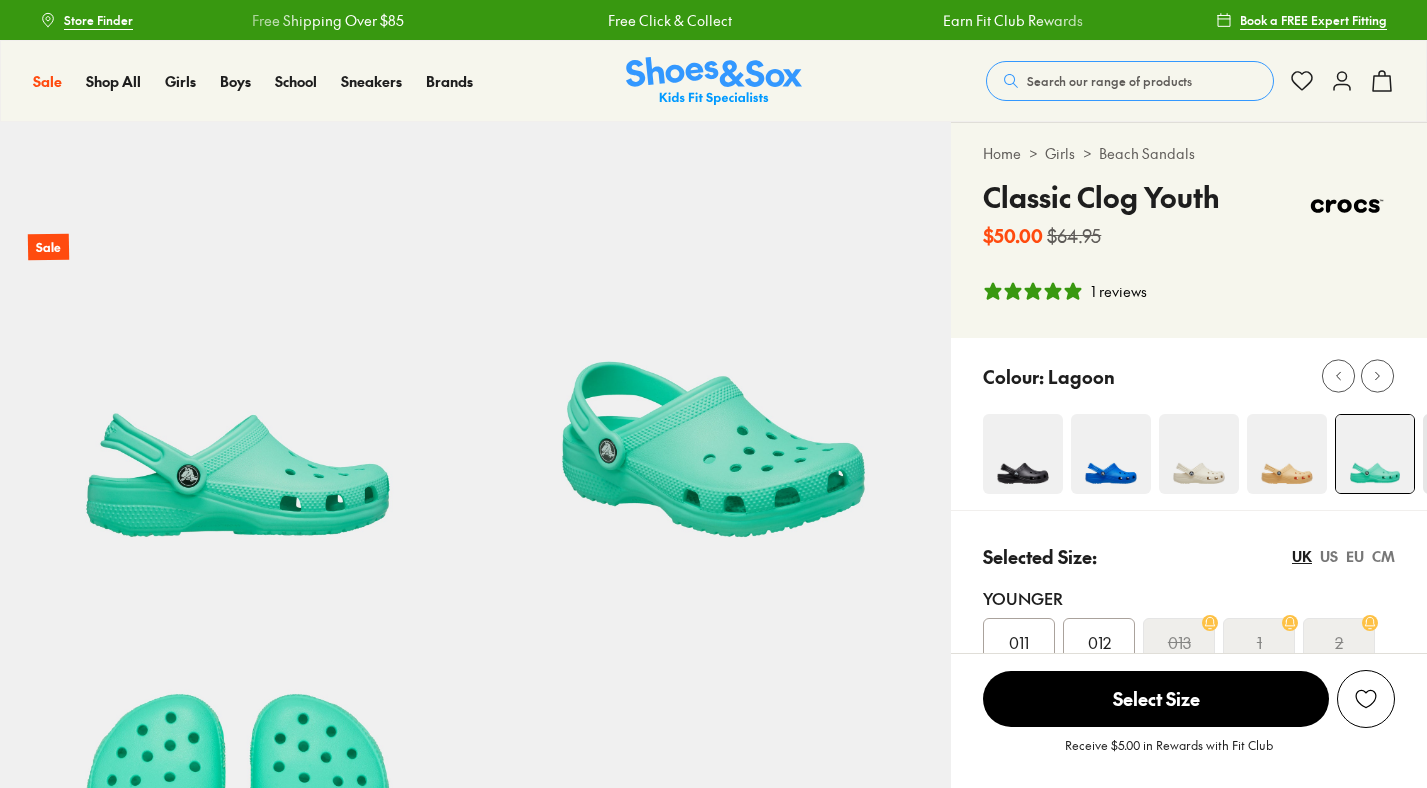 select on "*" 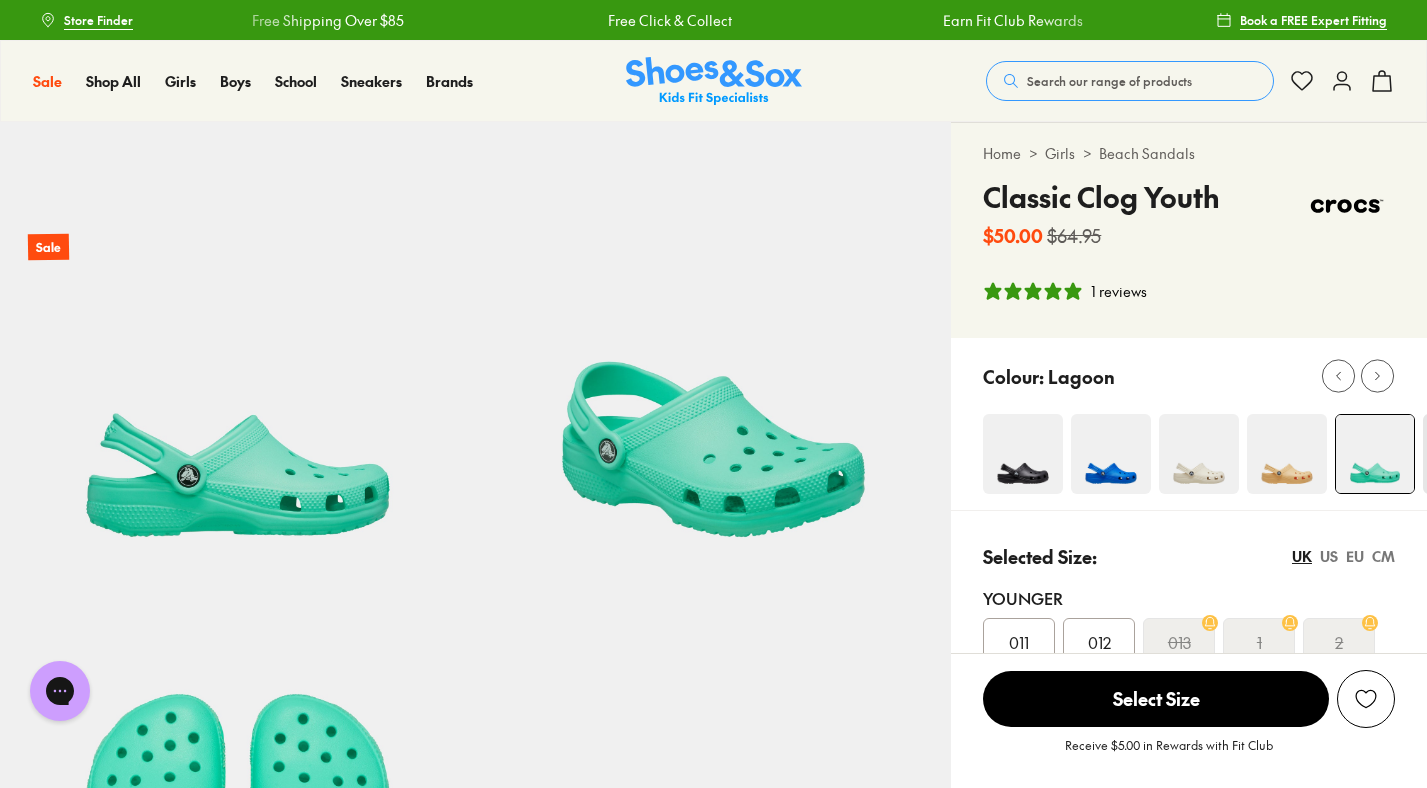 scroll, scrollTop: 0, scrollLeft: 0, axis: both 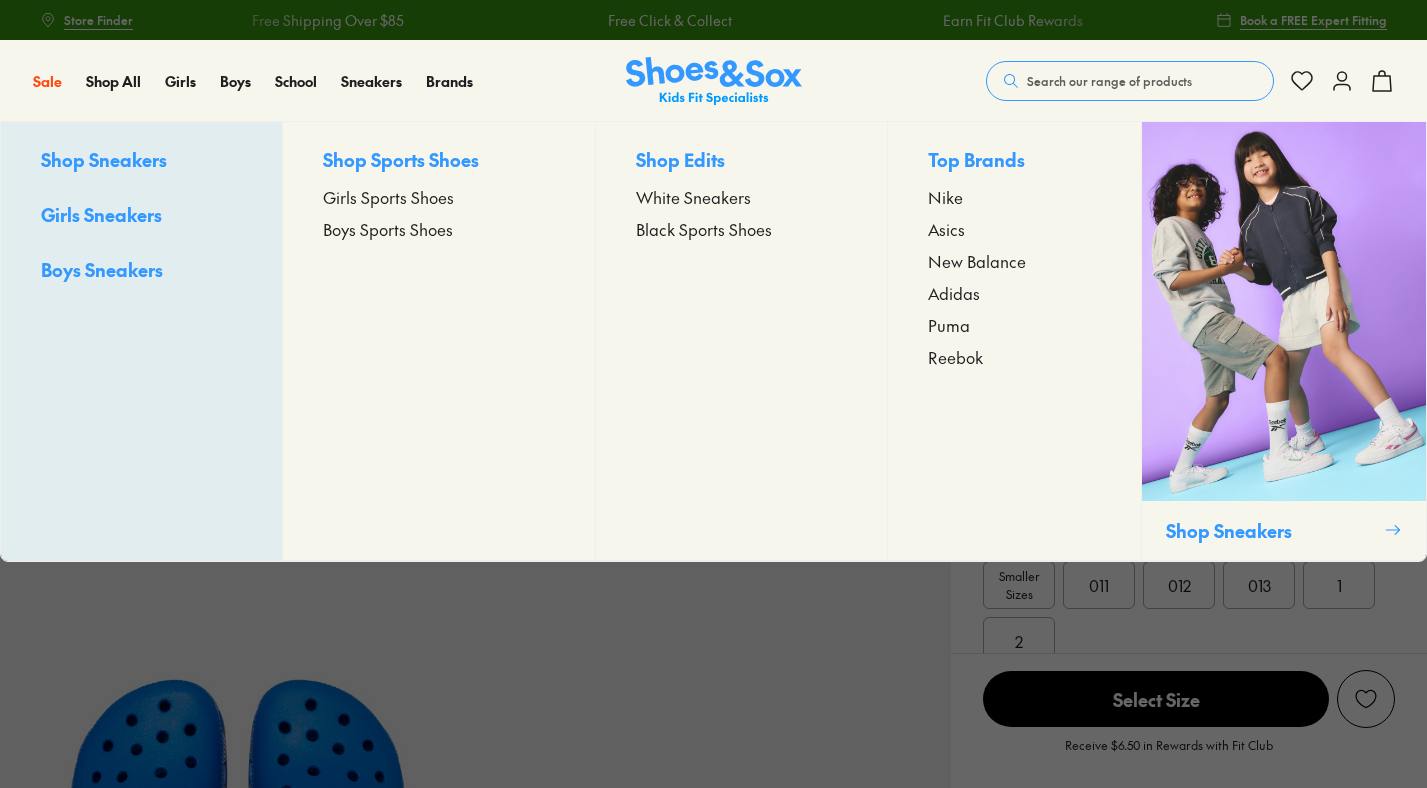 select on "*" 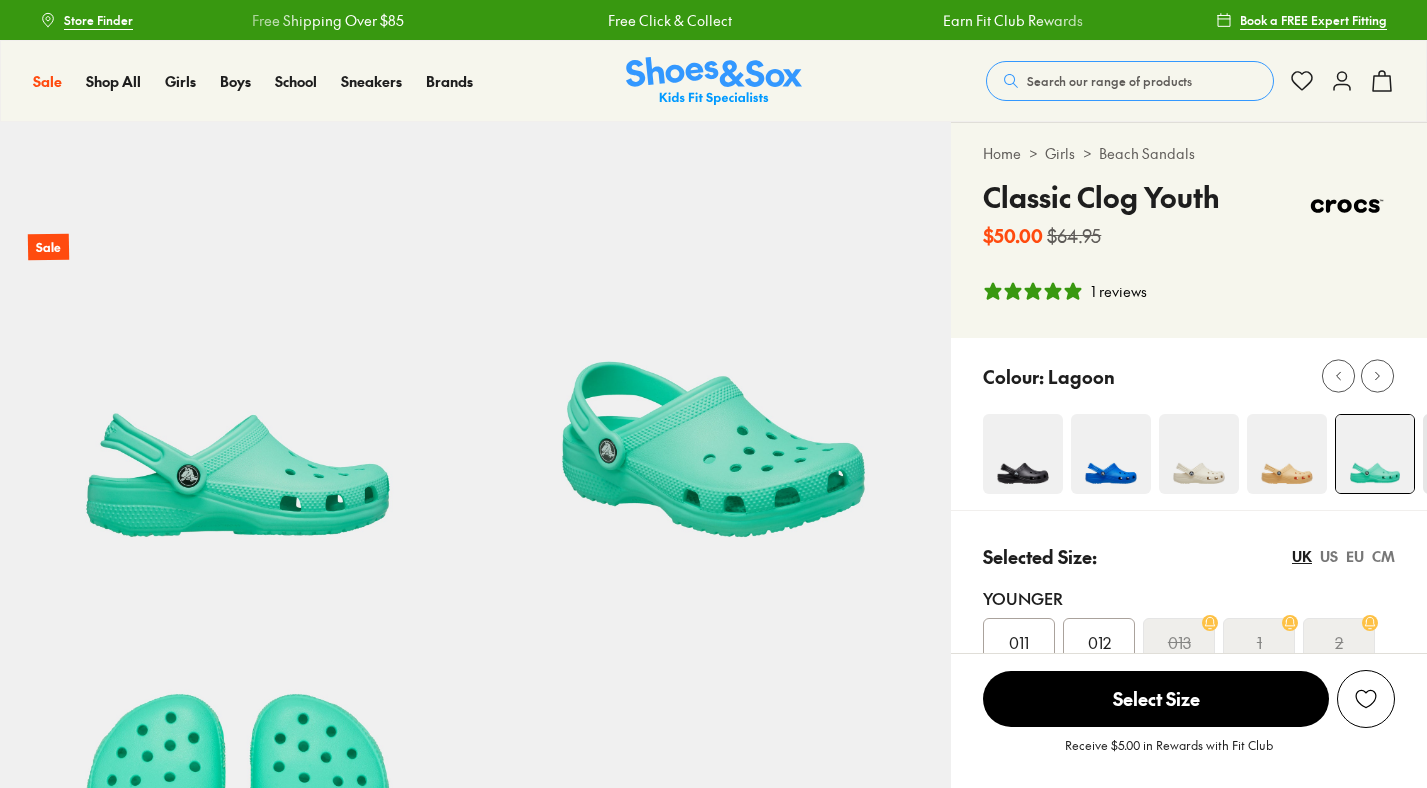 select on "*" 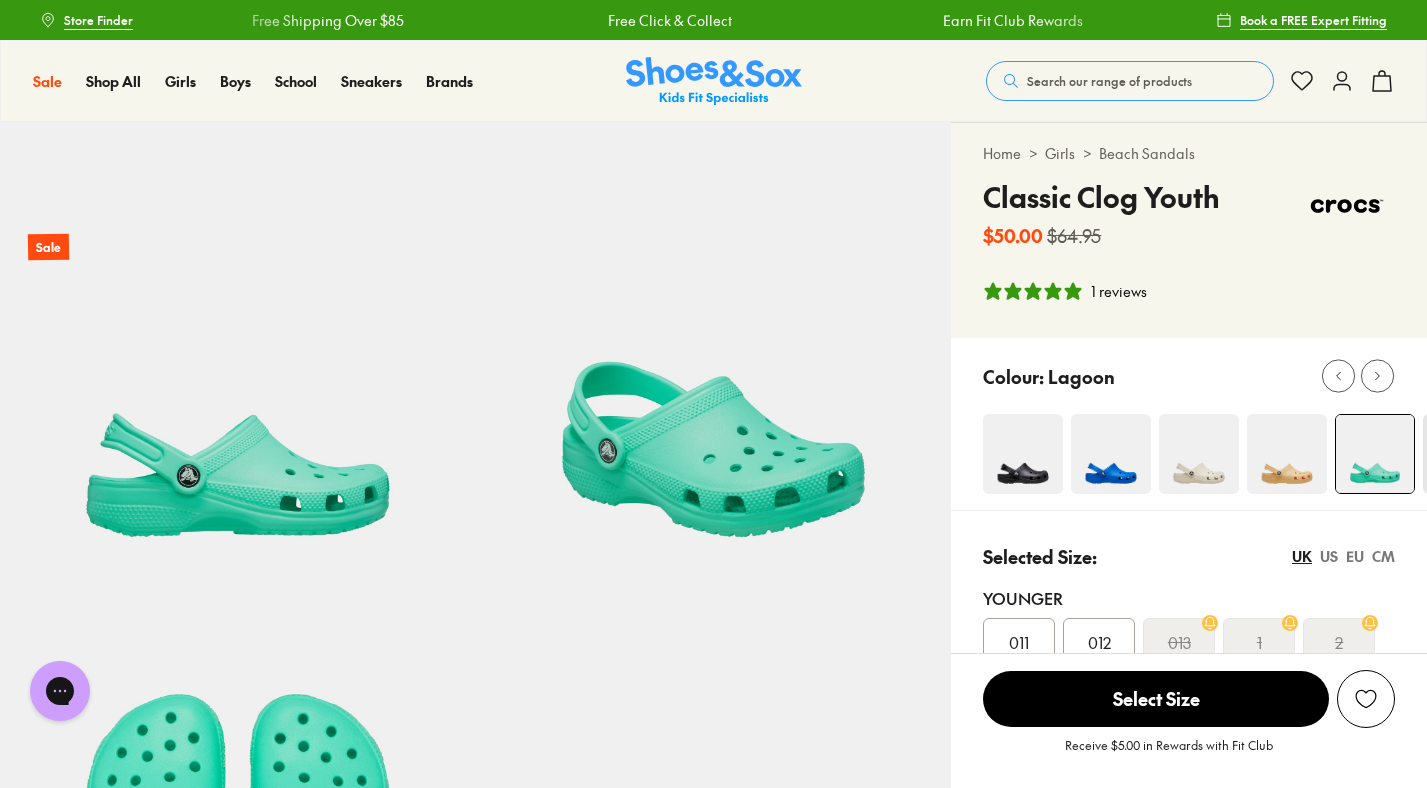 scroll, scrollTop: 0, scrollLeft: 0, axis: both 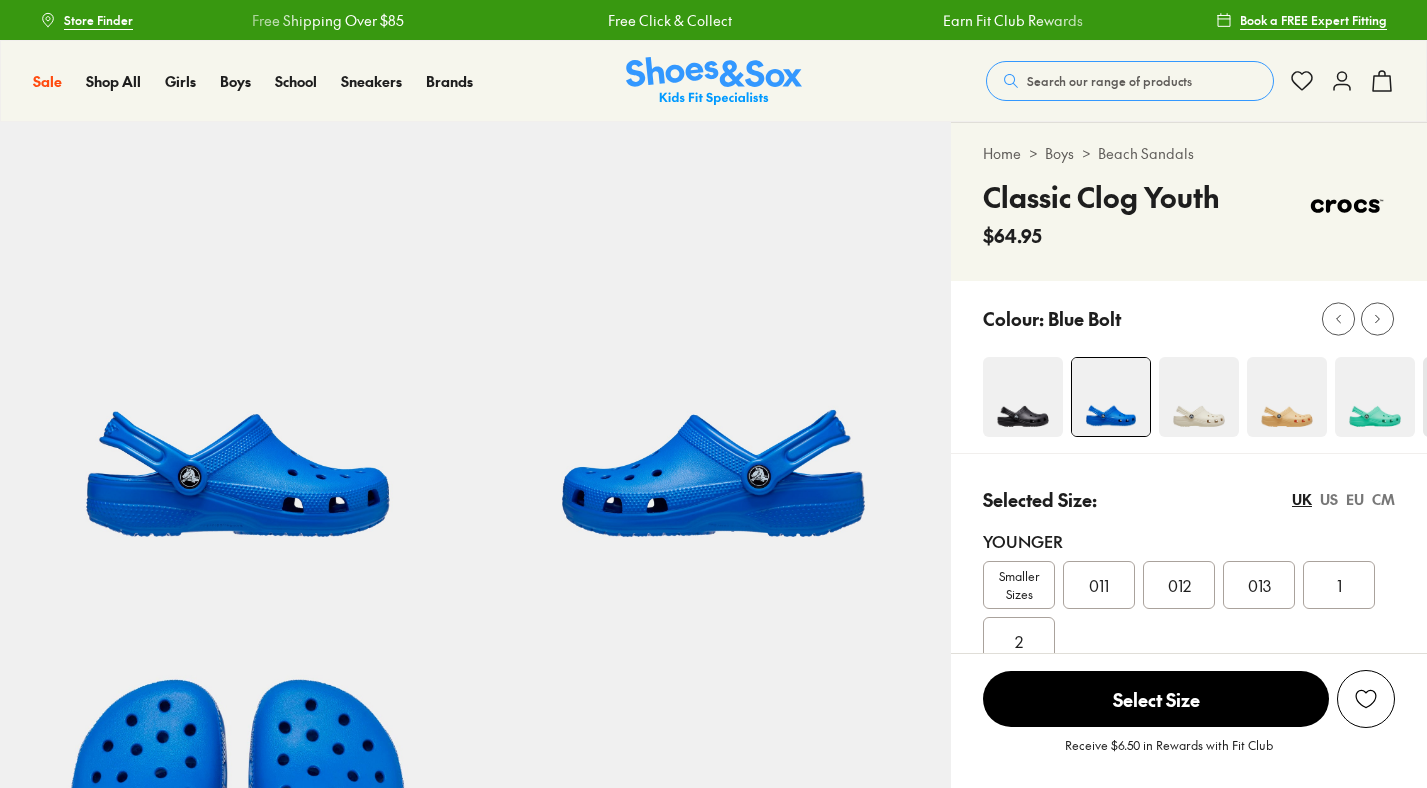 select on "*" 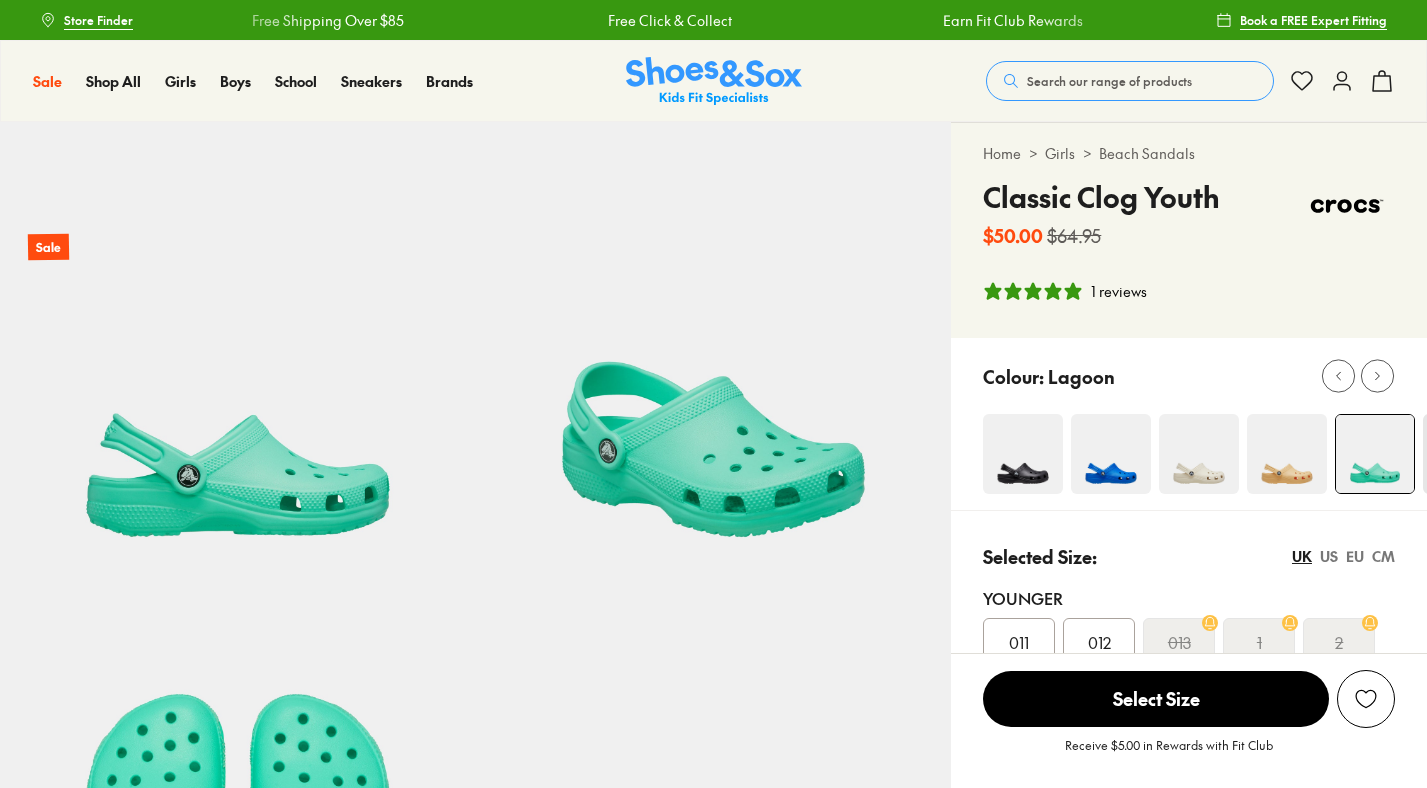 select on "*" 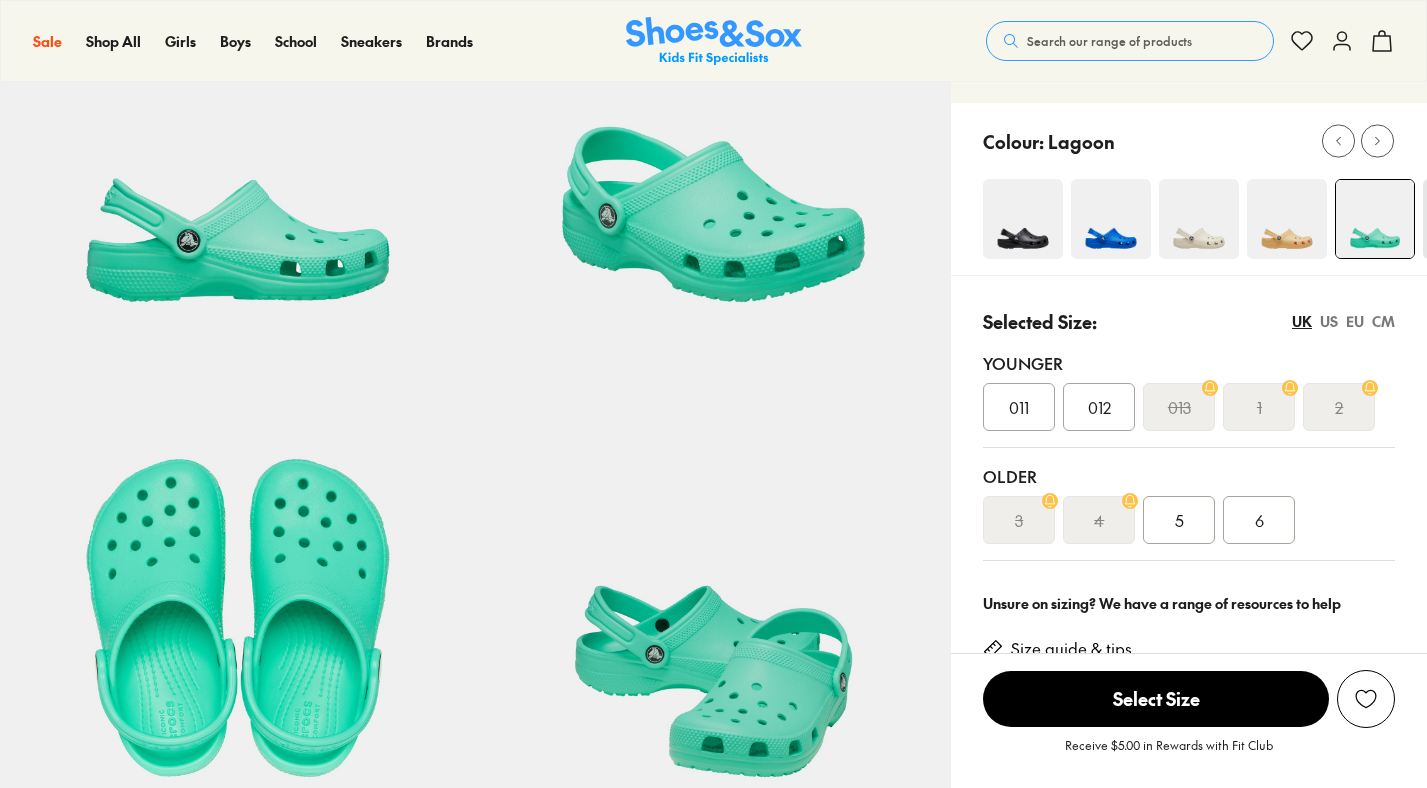 scroll, scrollTop: 0, scrollLeft: 0, axis: both 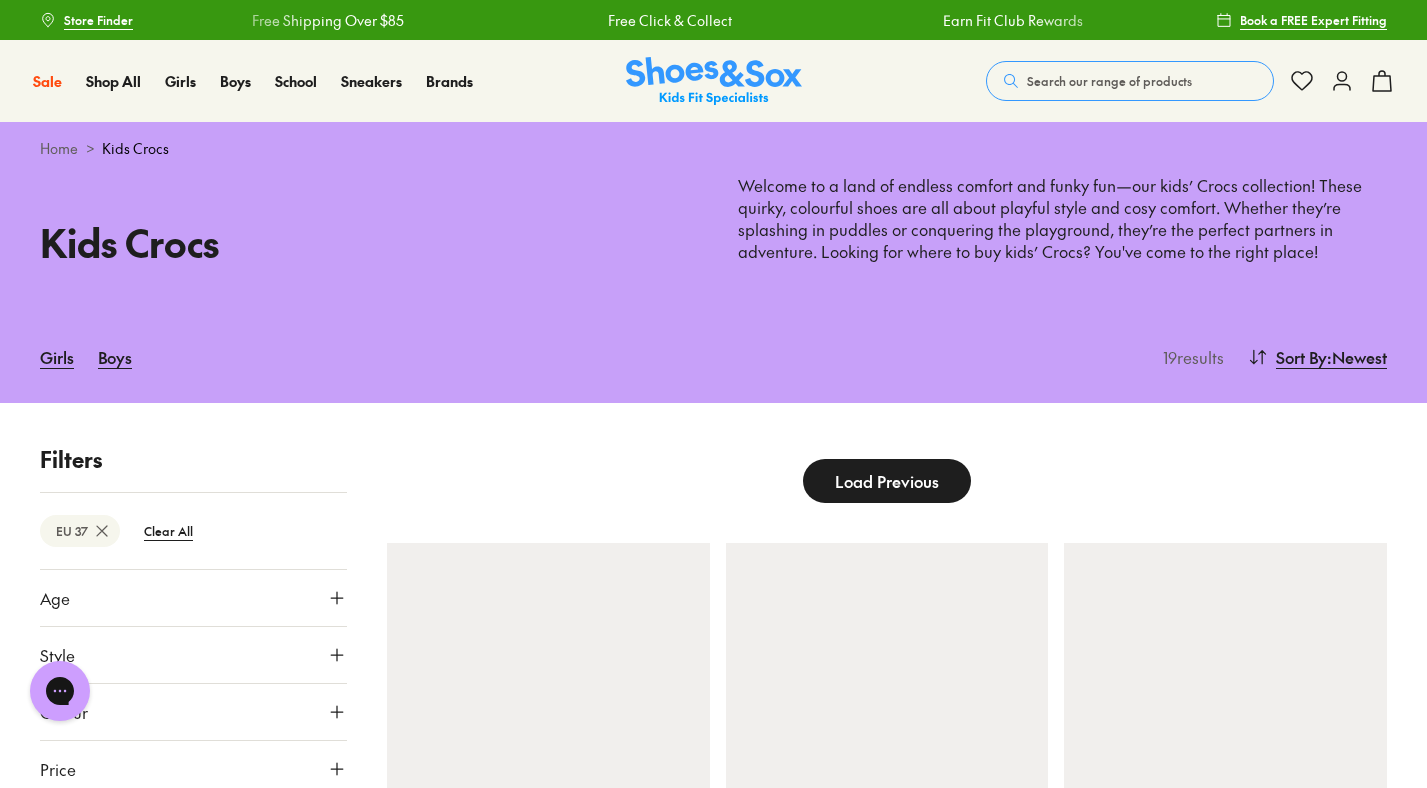 click on "Search our range of products" at bounding box center (1109, 81) 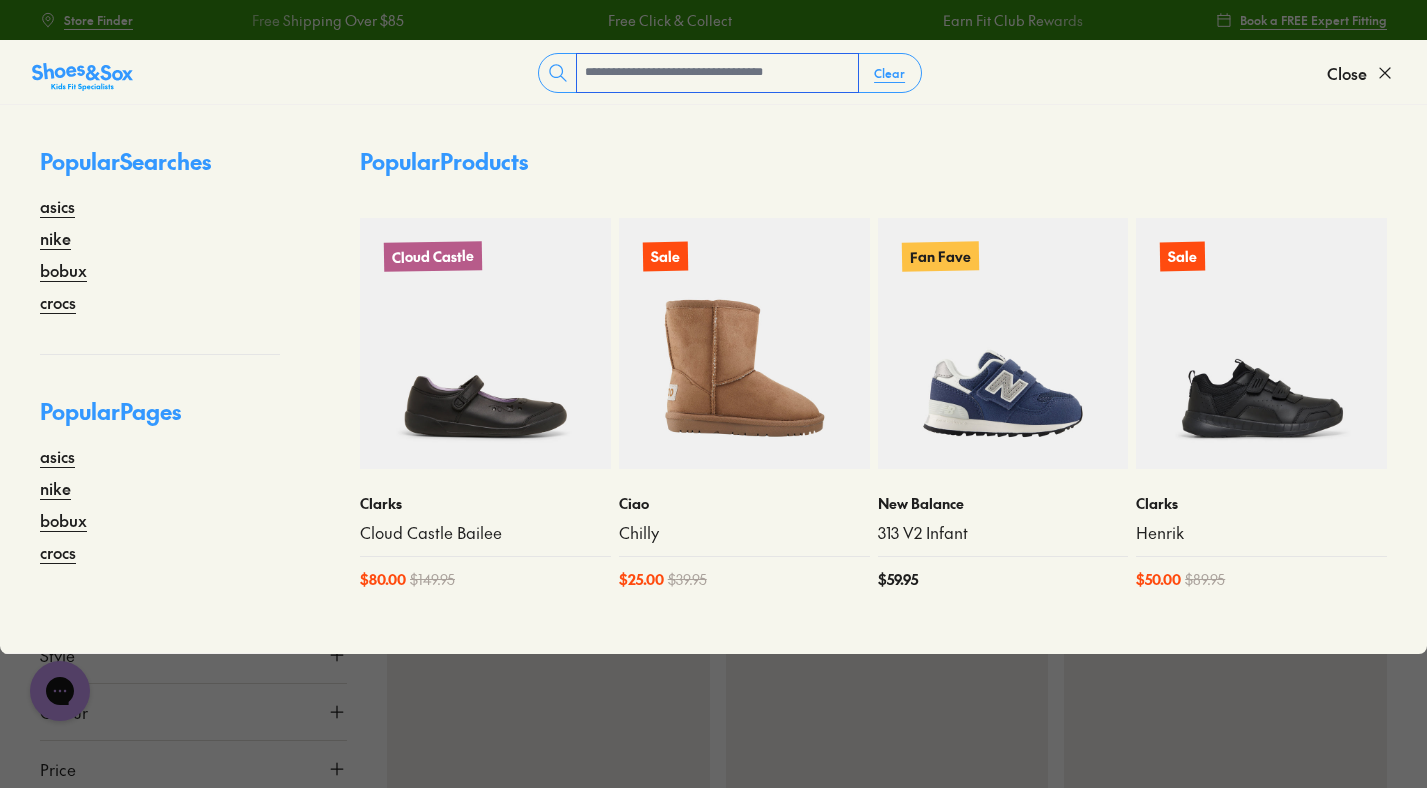 click at bounding box center [717, 73] 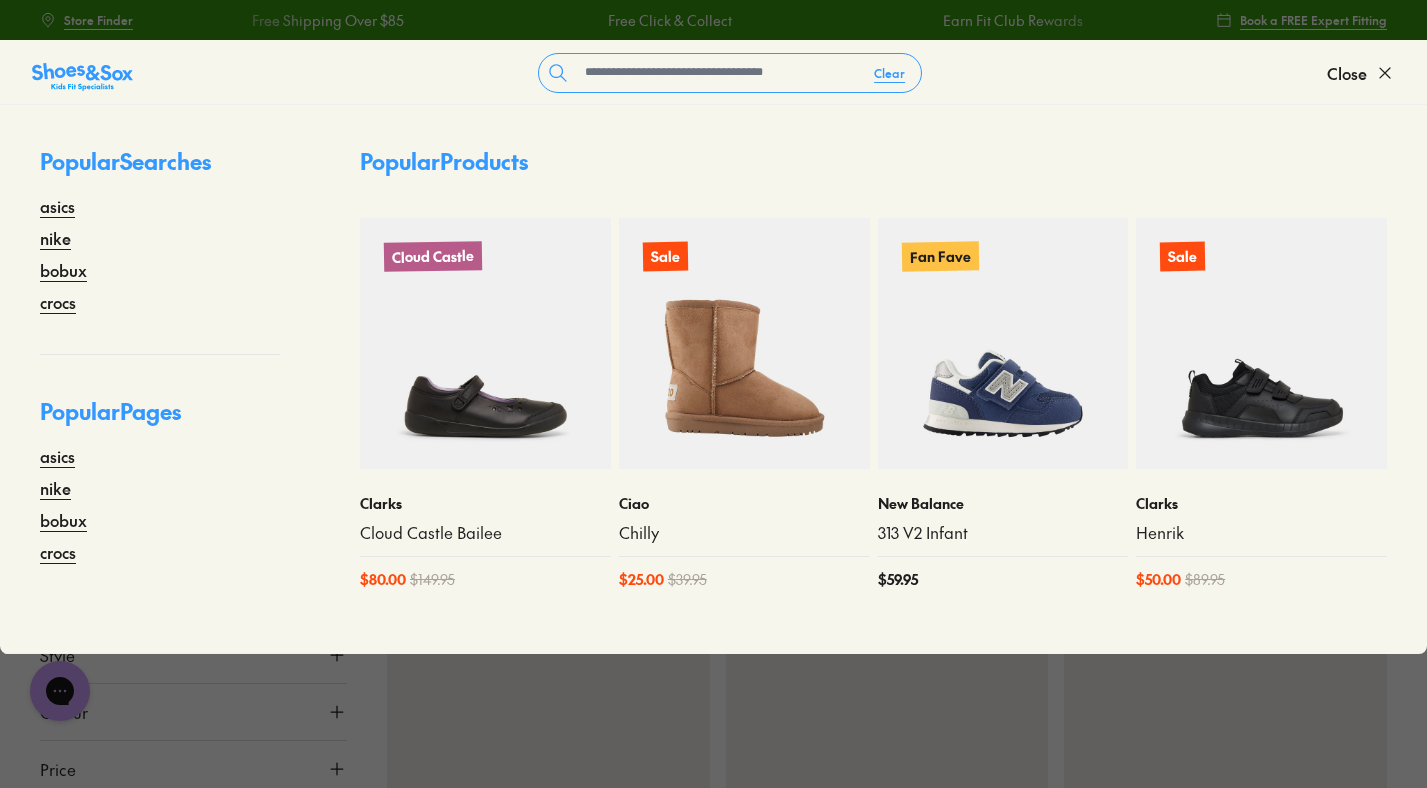 click at bounding box center (82, 77) 